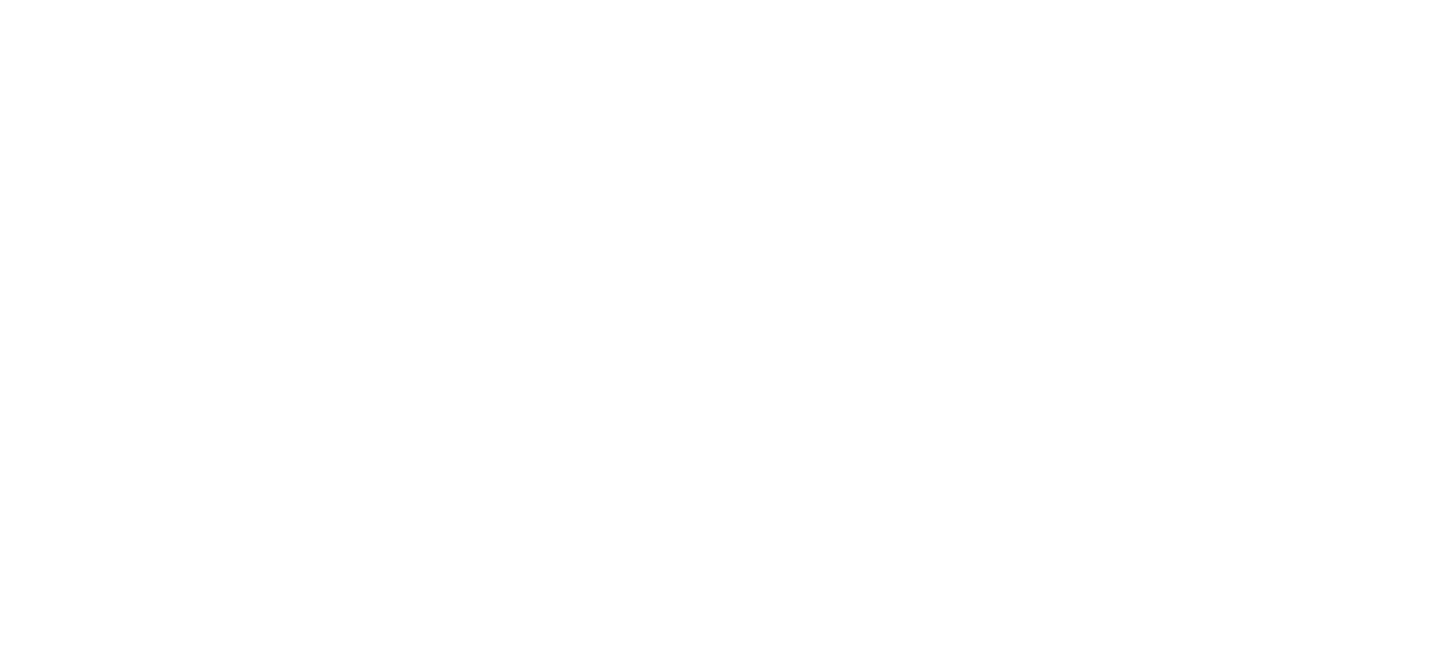 scroll, scrollTop: 0, scrollLeft: 0, axis: both 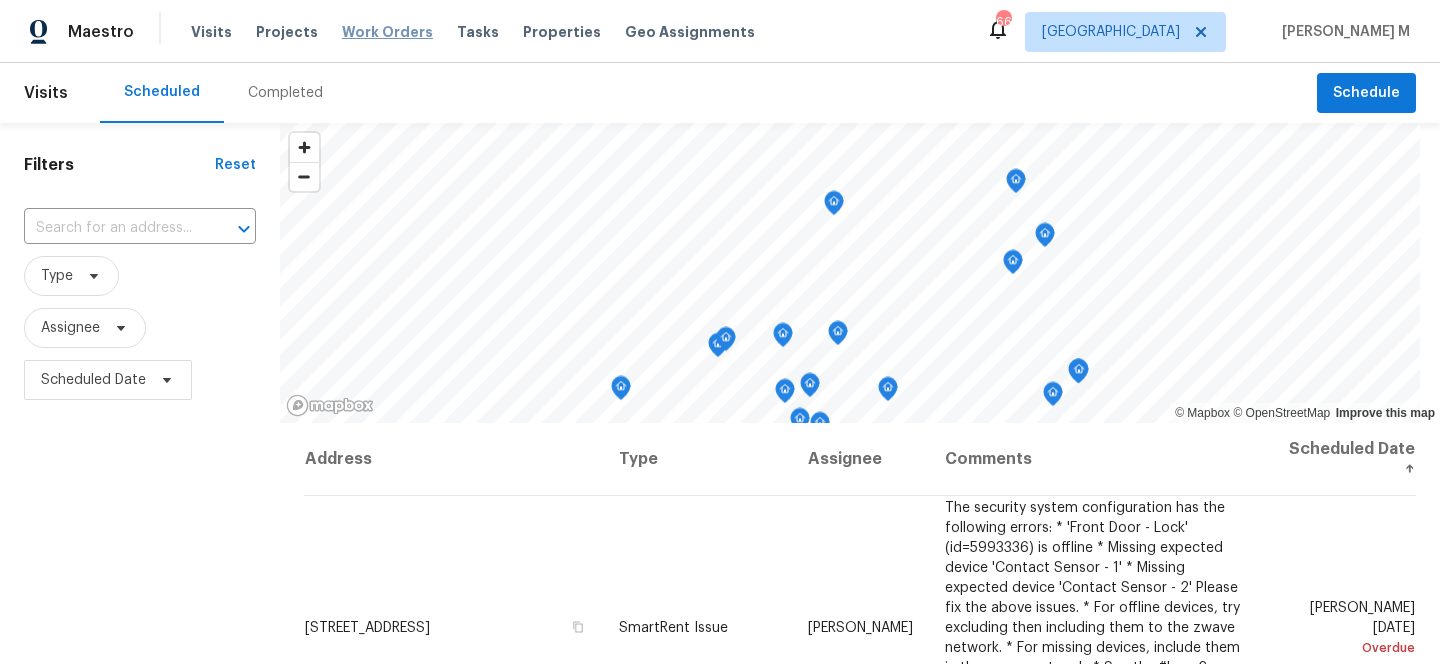 click on "Work Orders" at bounding box center (387, 32) 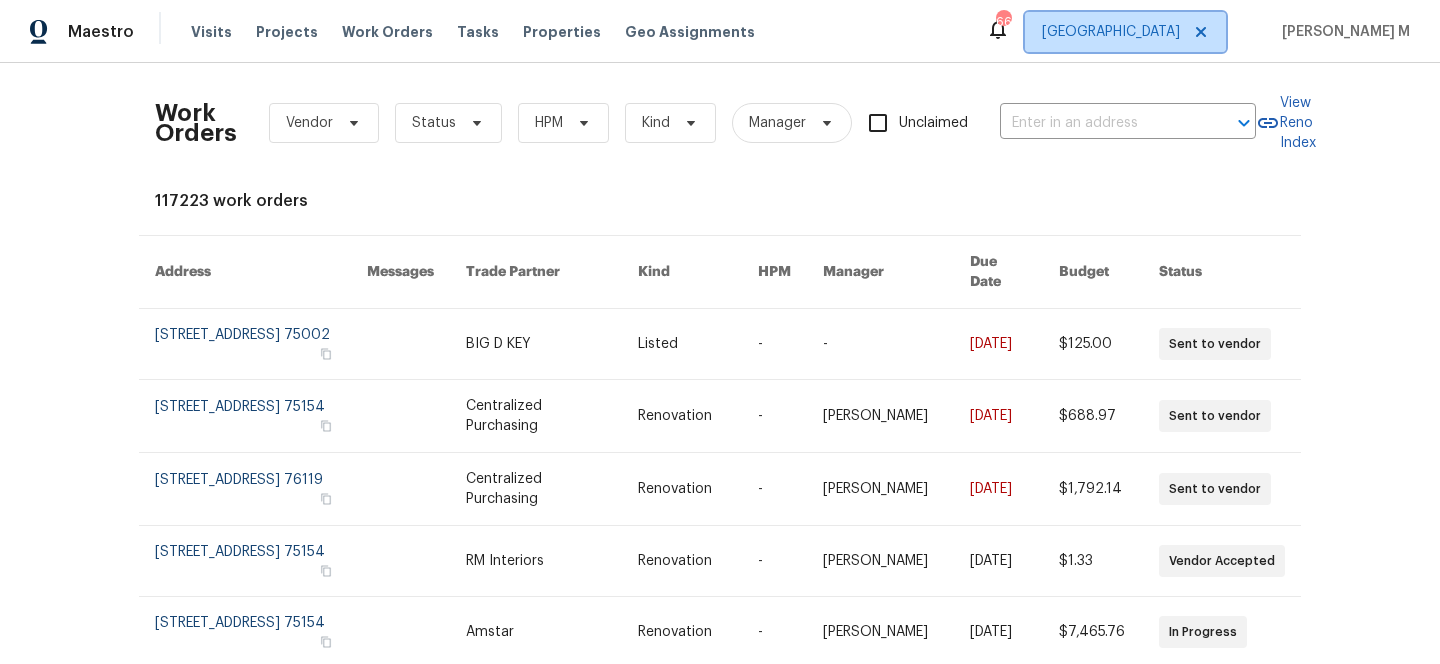 click on "Dallas" at bounding box center [1125, 32] 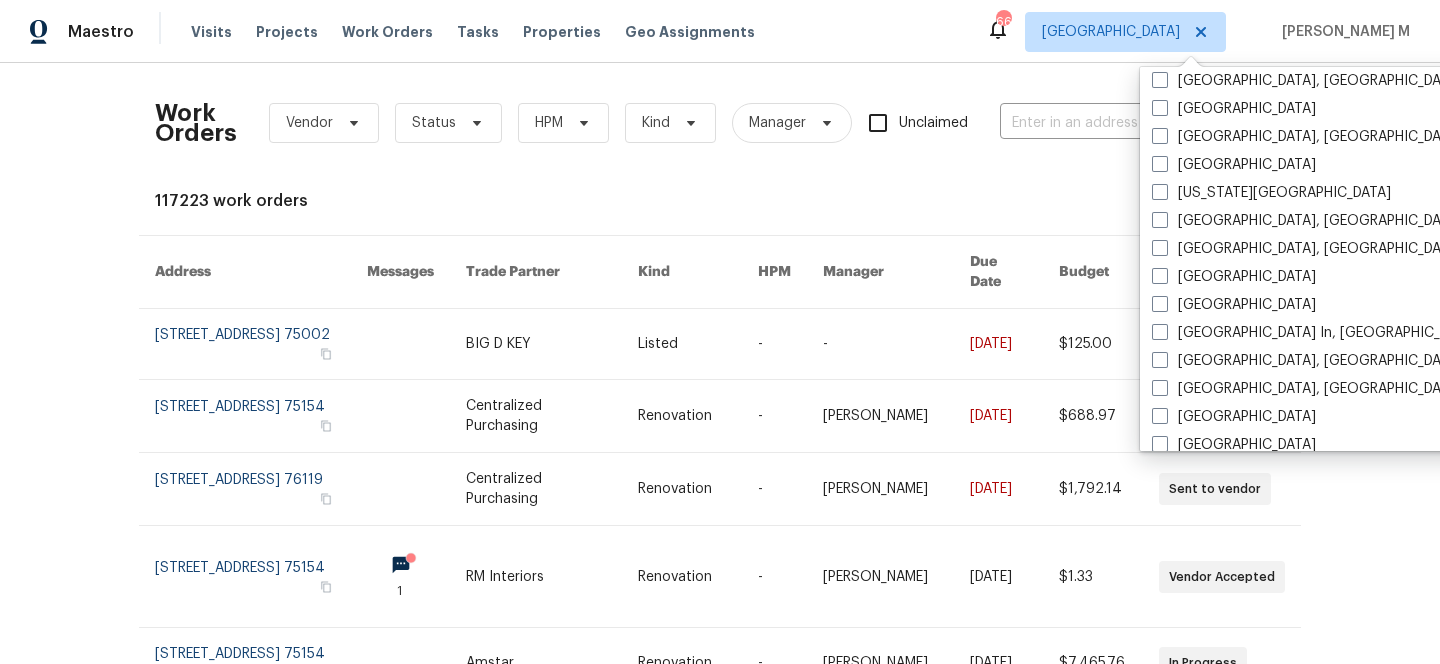 scroll, scrollTop: 625, scrollLeft: 0, axis: vertical 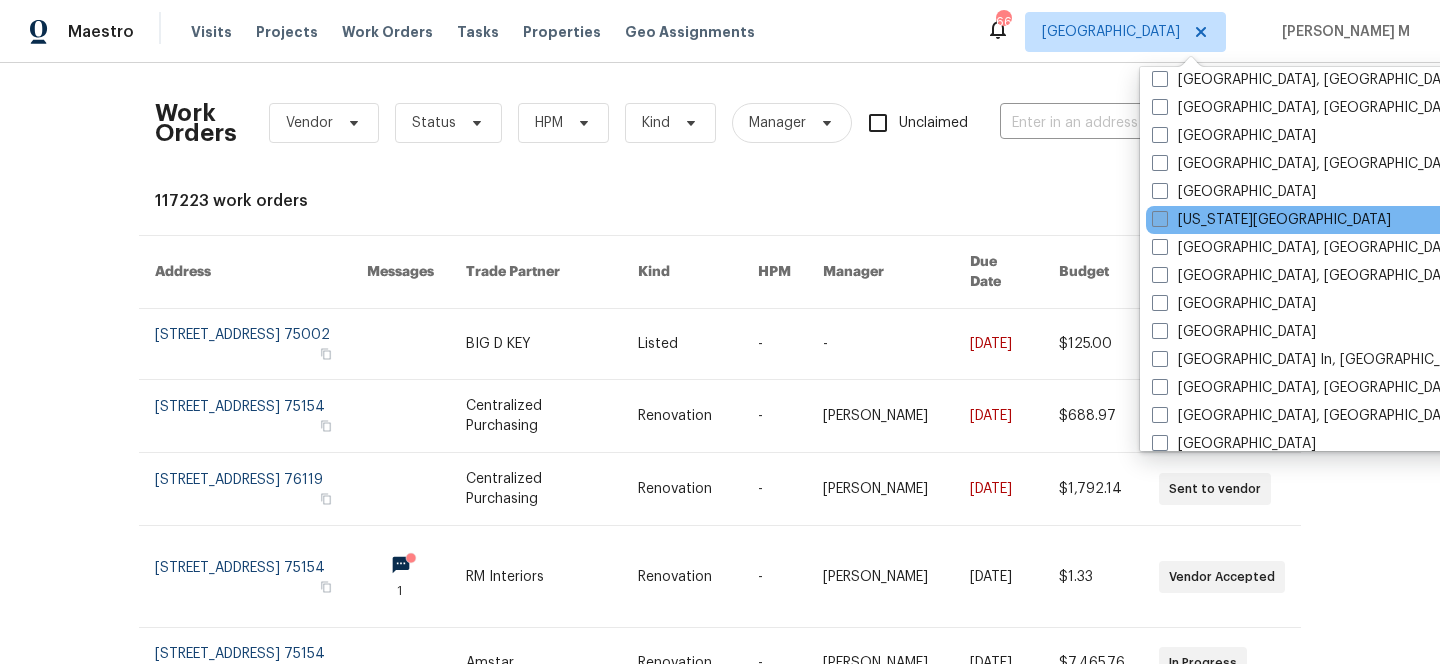 click on "Kansas City" at bounding box center [1271, 220] 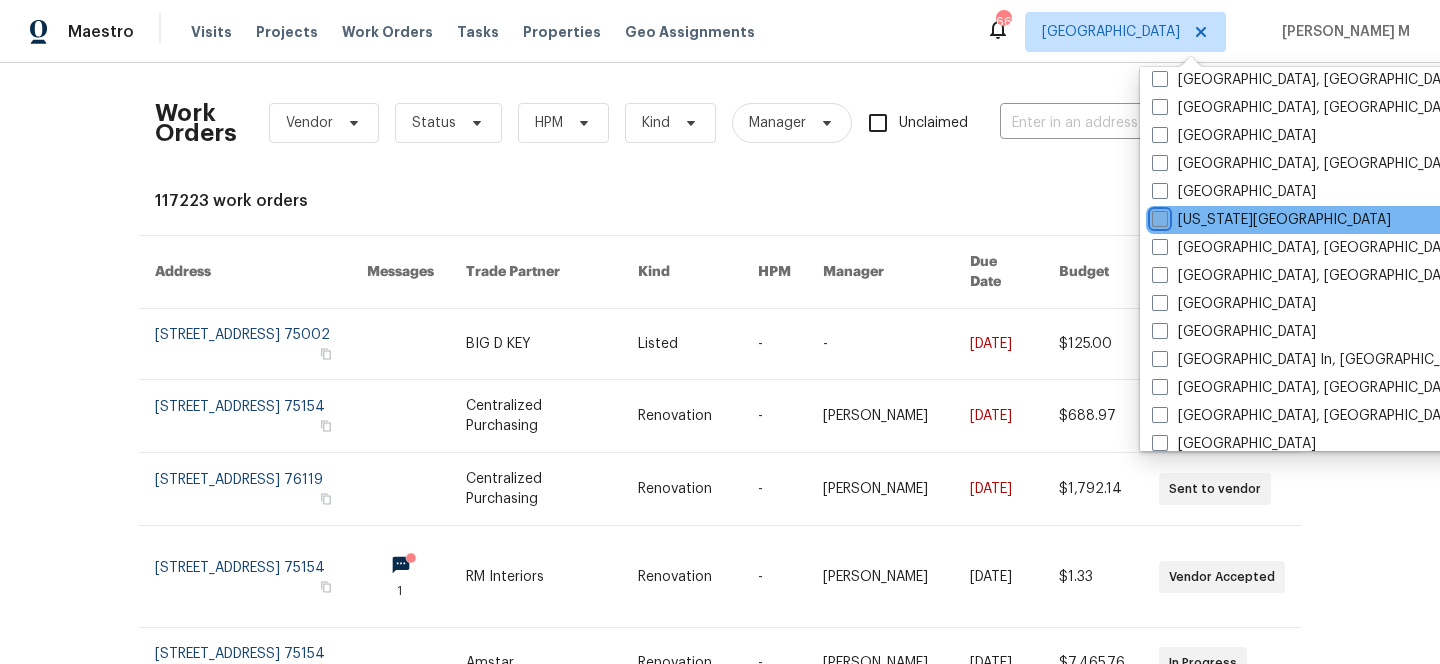 click on "Kansas City" at bounding box center (1158, 216) 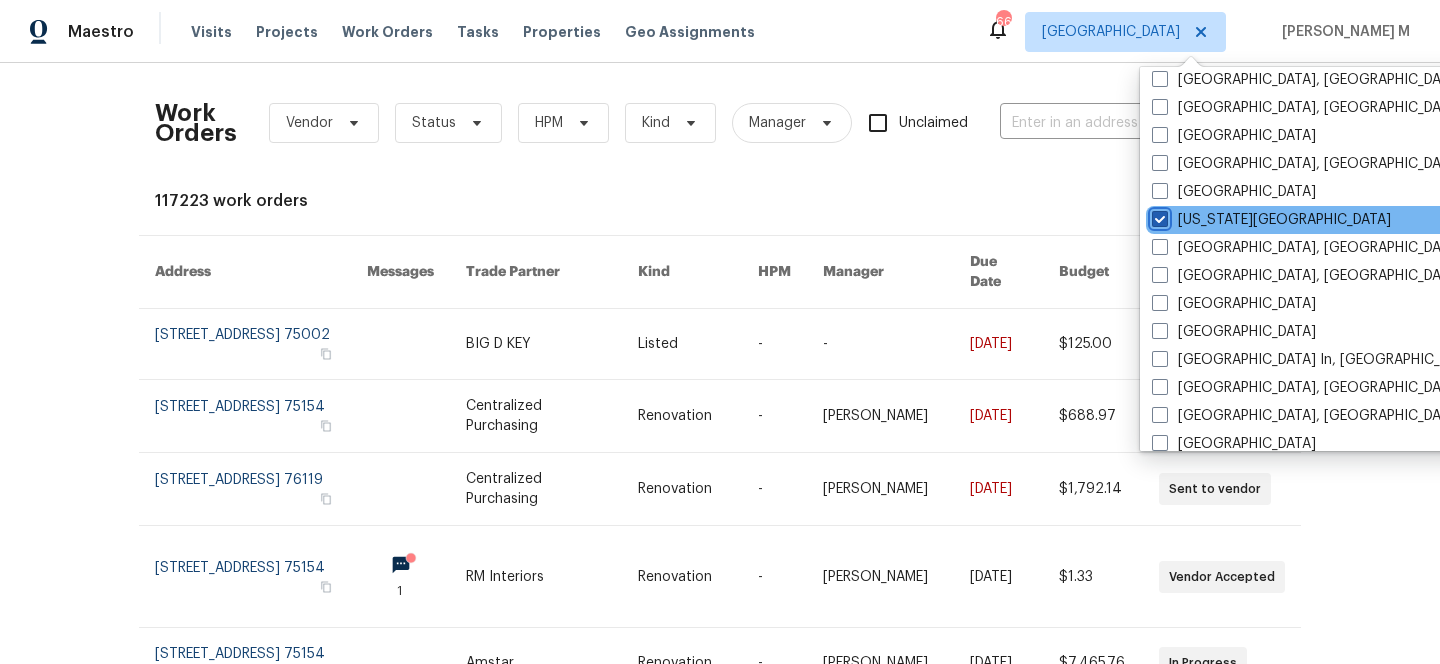 checkbox on "true" 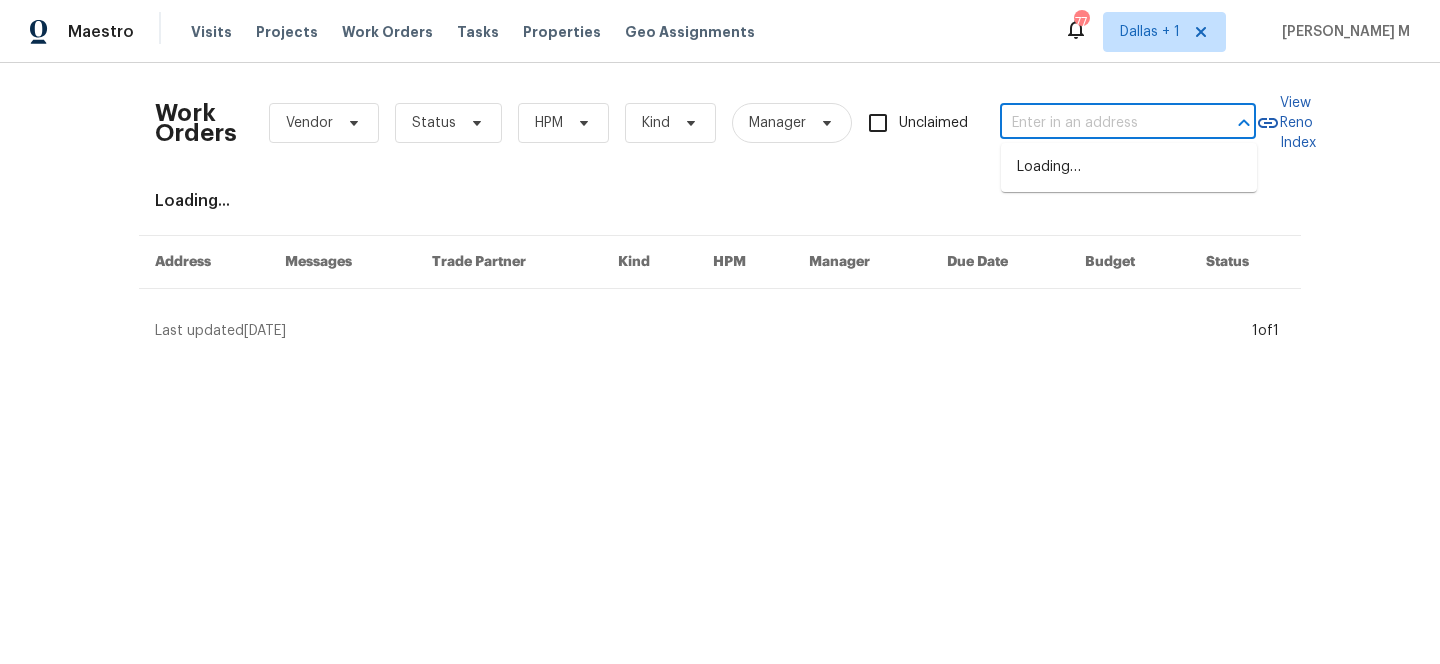 click at bounding box center [1100, 123] 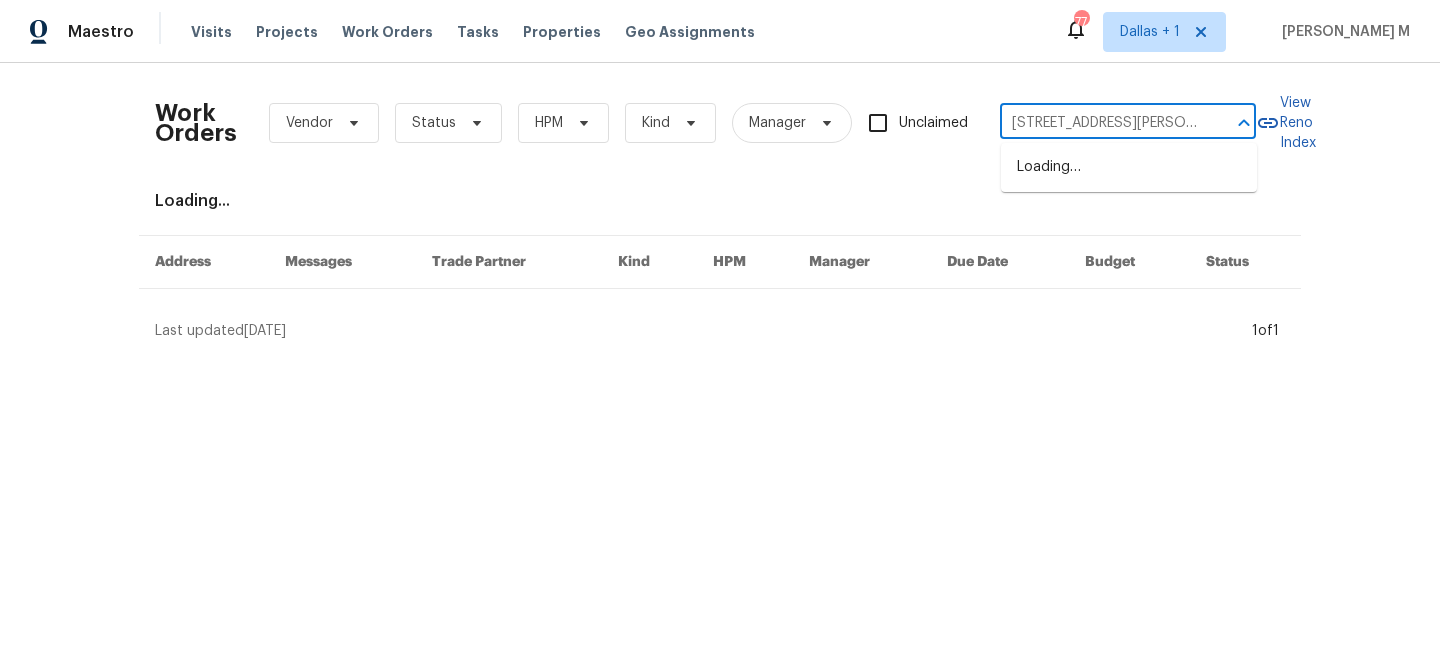 scroll, scrollTop: 0, scrollLeft: 57, axis: horizontal 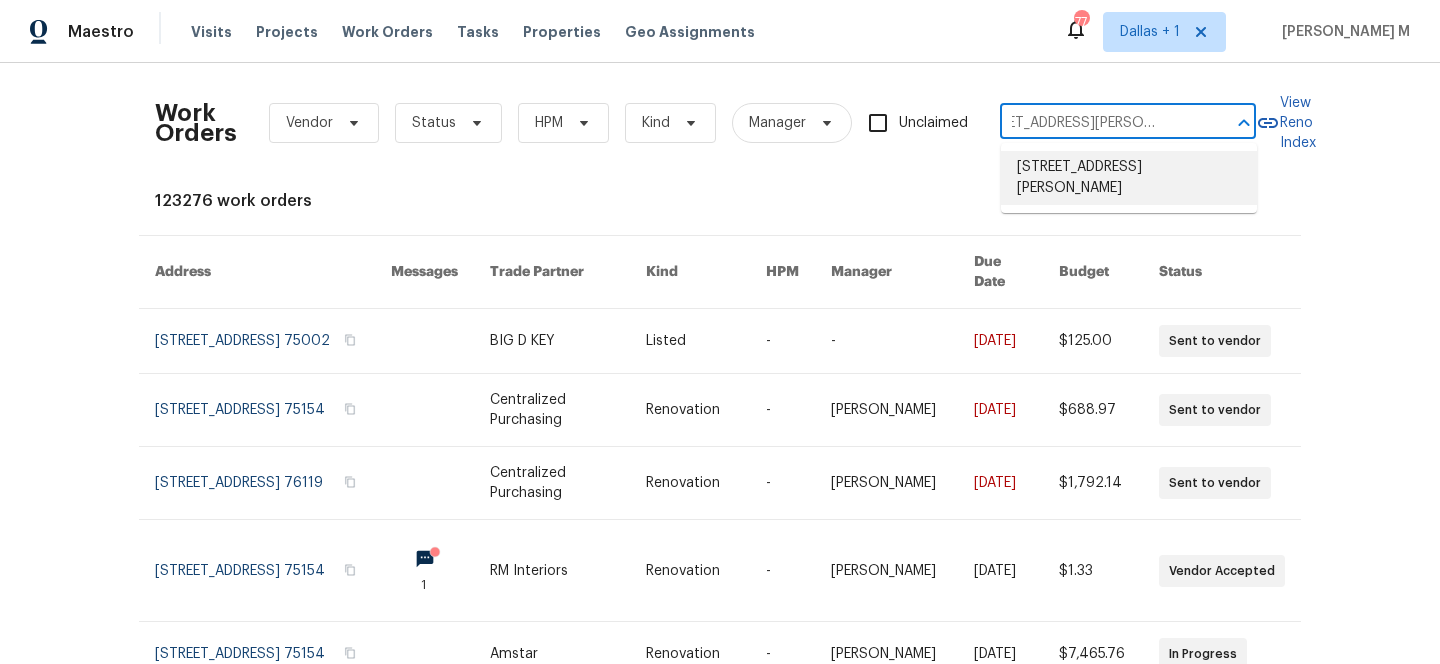 click on "1706 Regency Dr, Kearney, MO 64060" at bounding box center (1129, 178) 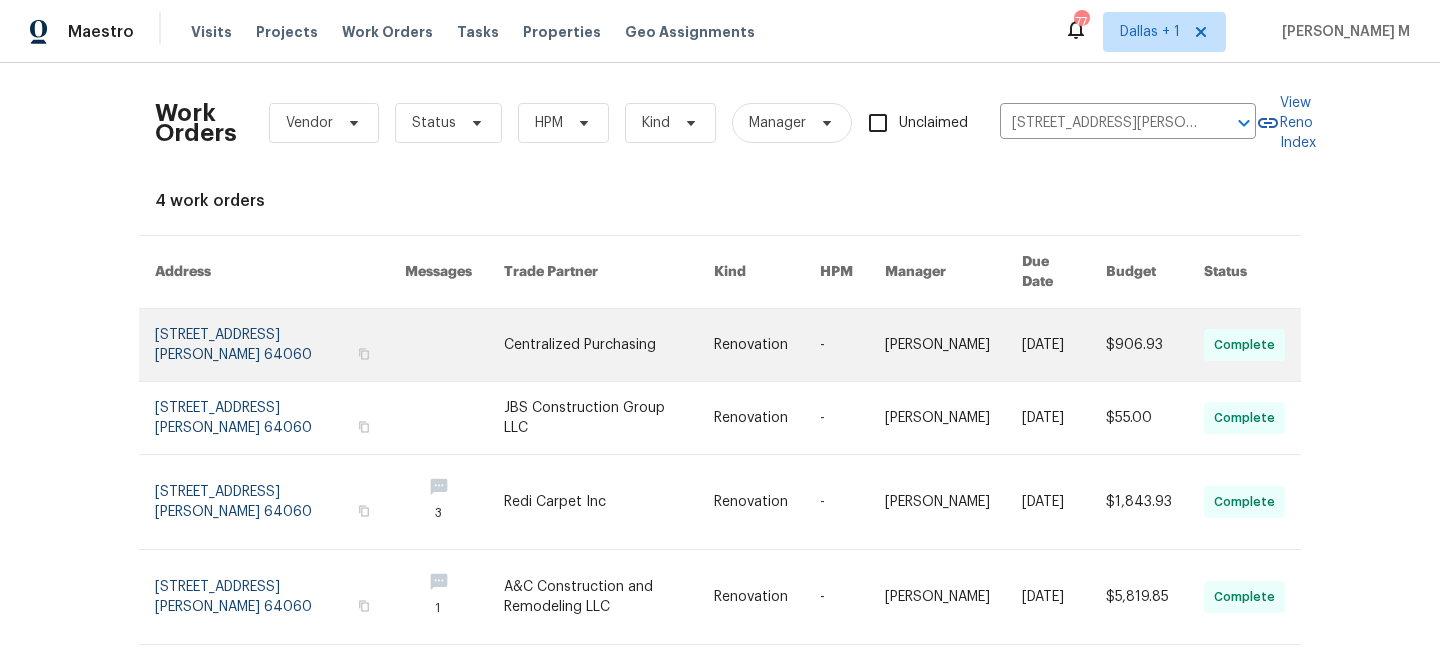 click on "Tim Hochradel" at bounding box center [937, 345] 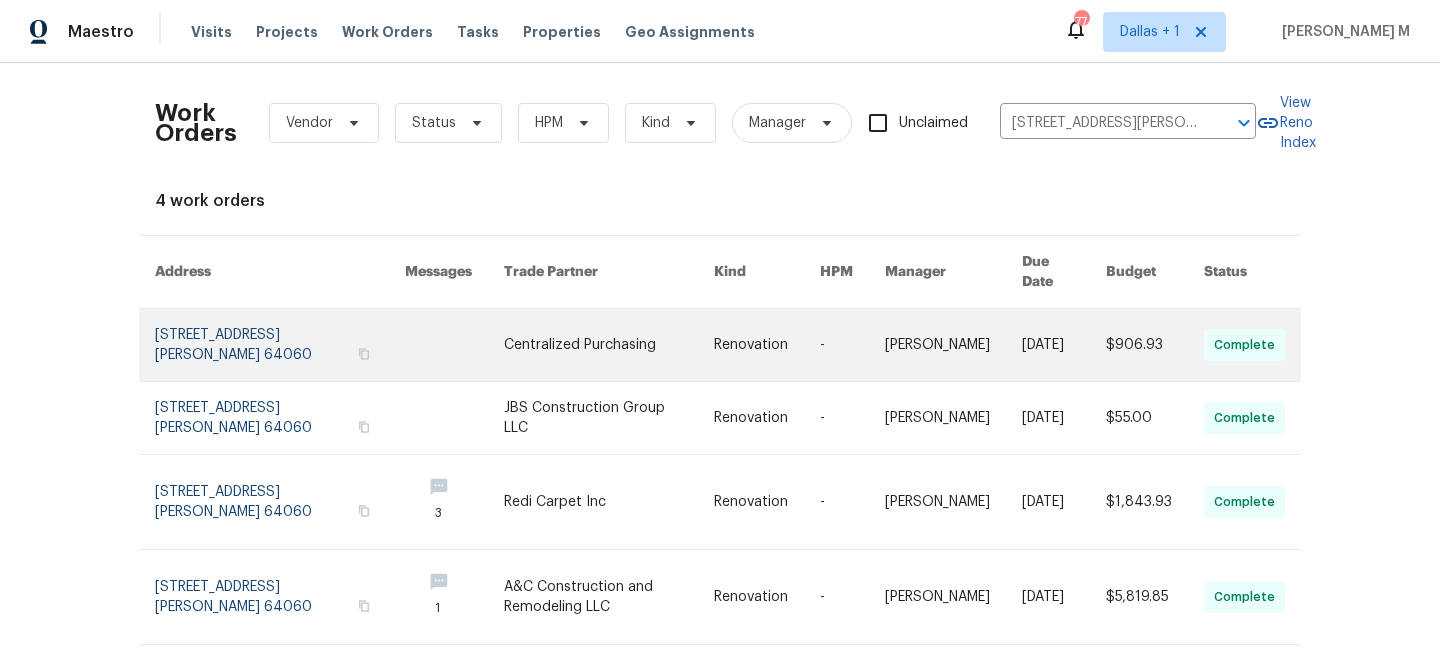 click at bounding box center (852, 345) 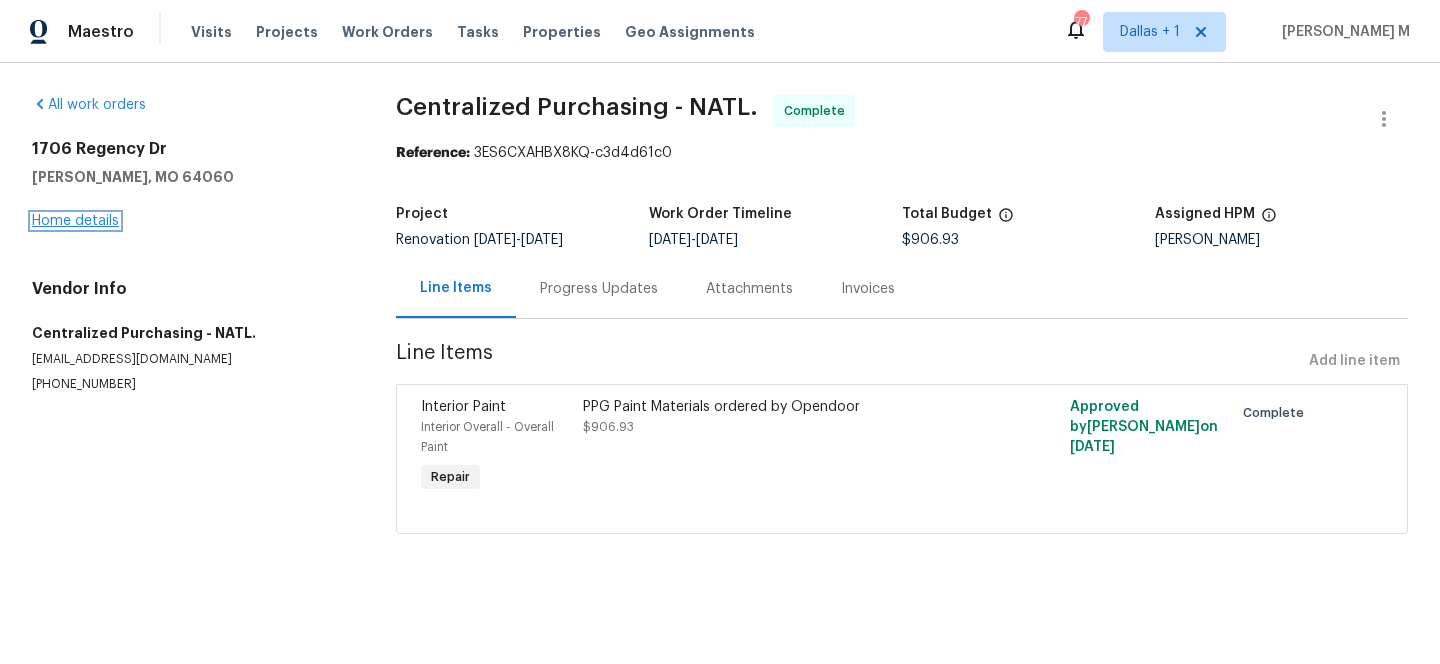 click on "Home details" at bounding box center (75, 221) 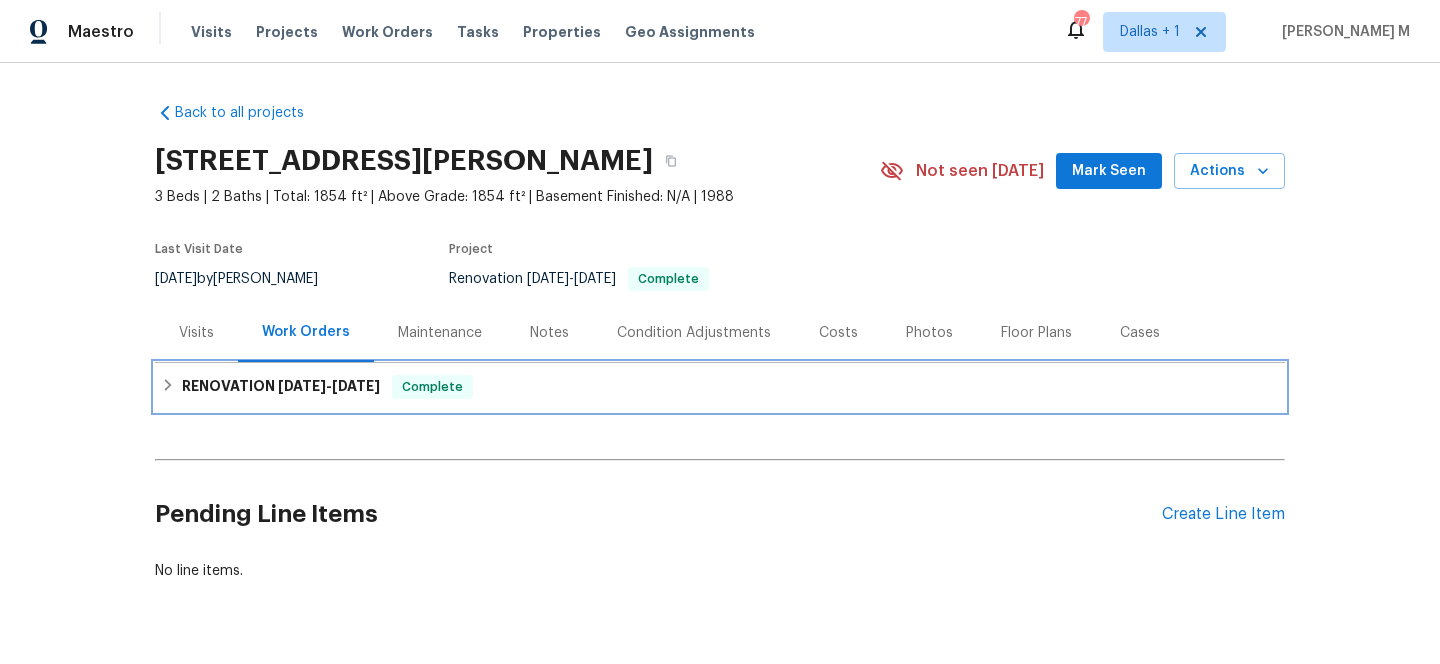 click on "7/2/25  -  7/7/25" at bounding box center (329, 386) 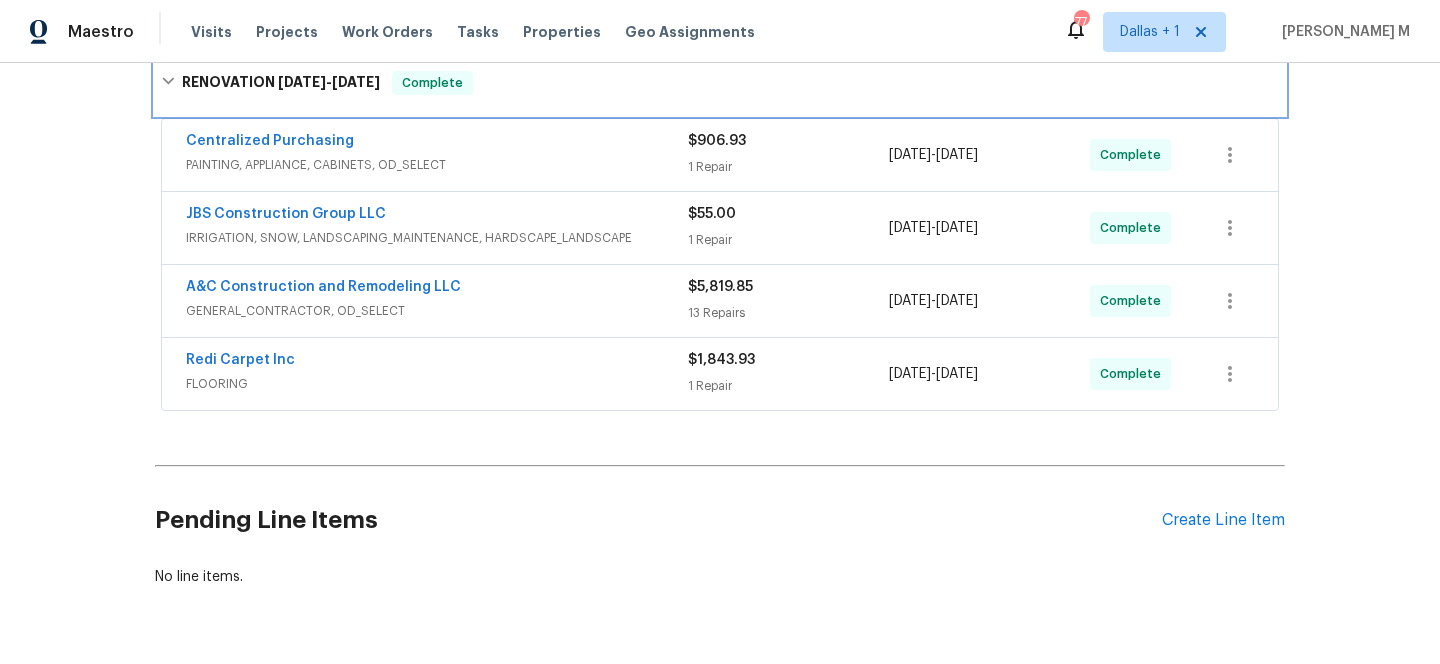 scroll, scrollTop: 387, scrollLeft: 0, axis: vertical 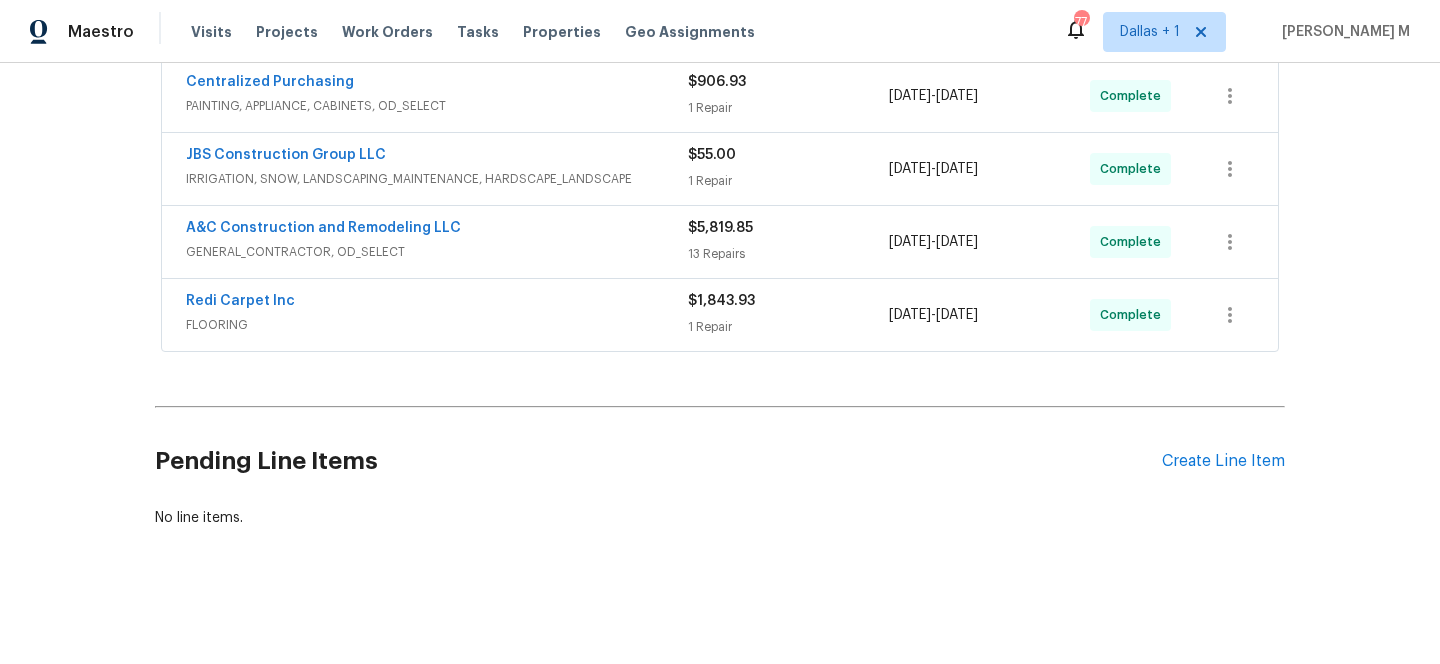 click on "Centralized Purchasing" at bounding box center (437, 84) 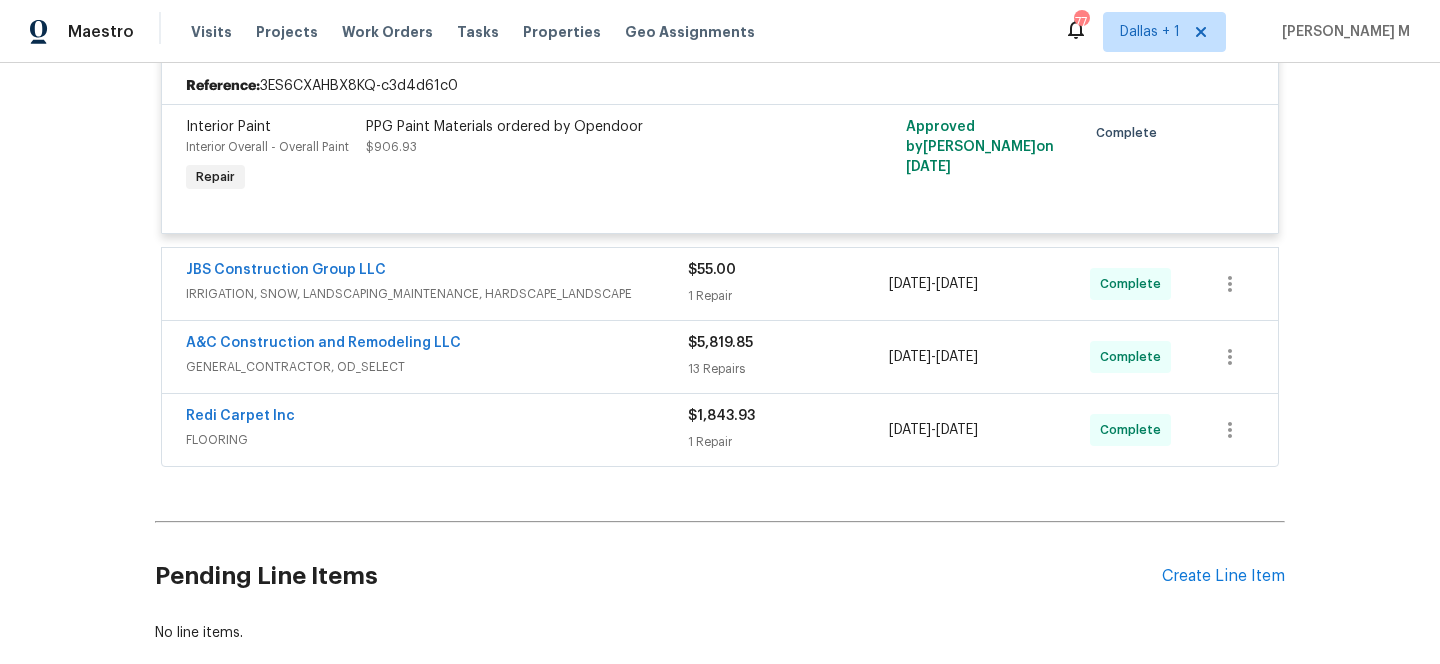 scroll, scrollTop: 478, scrollLeft: 0, axis: vertical 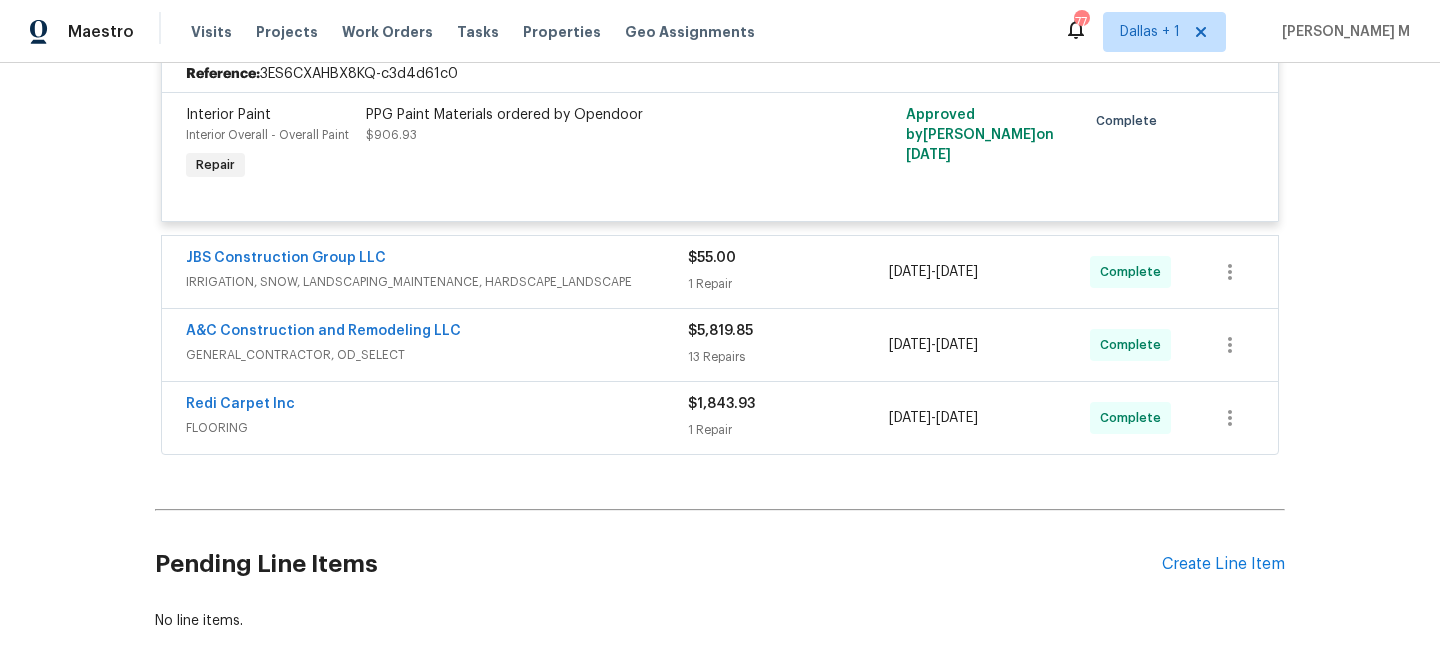 click on "IRRIGATION, SNOW, LANDSCAPING_MAINTENANCE, HARDSCAPE_LANDSCAPE" at bounding box center [437, 282] 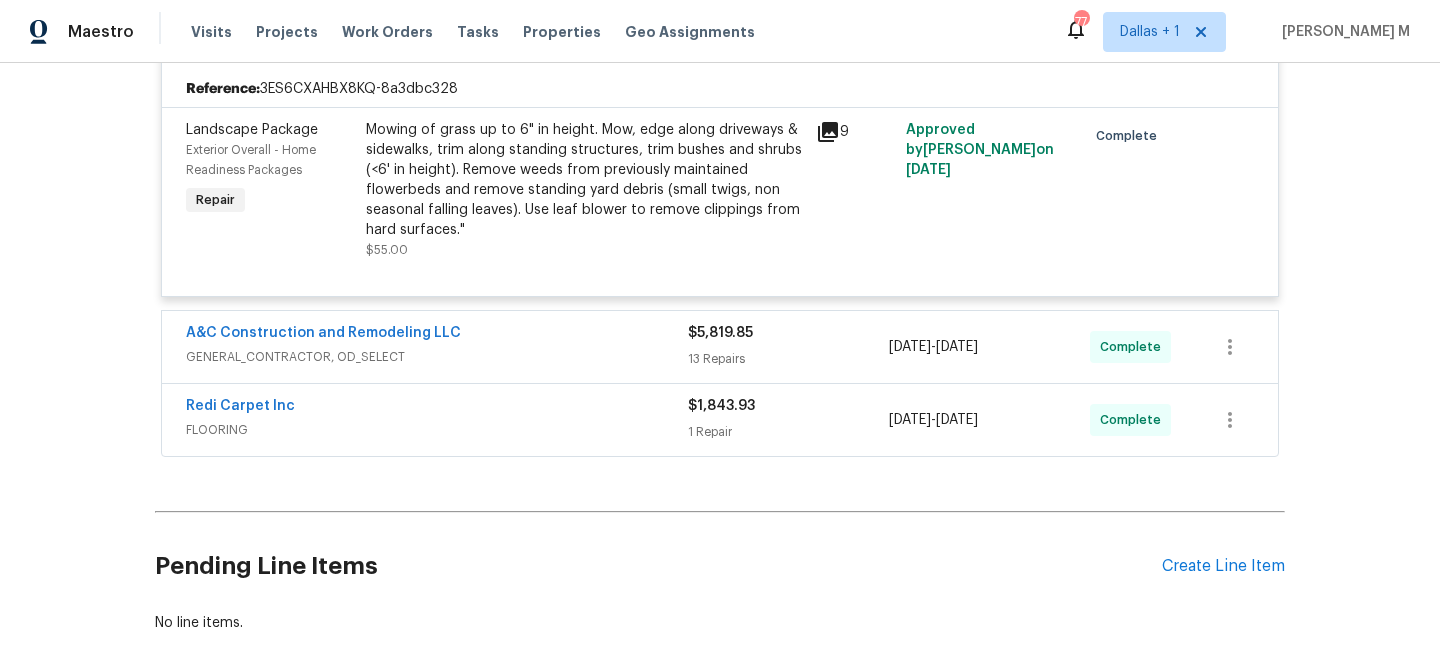 click on "A&C Construction and Remodeling LLC" at bounding box center [437, 335] 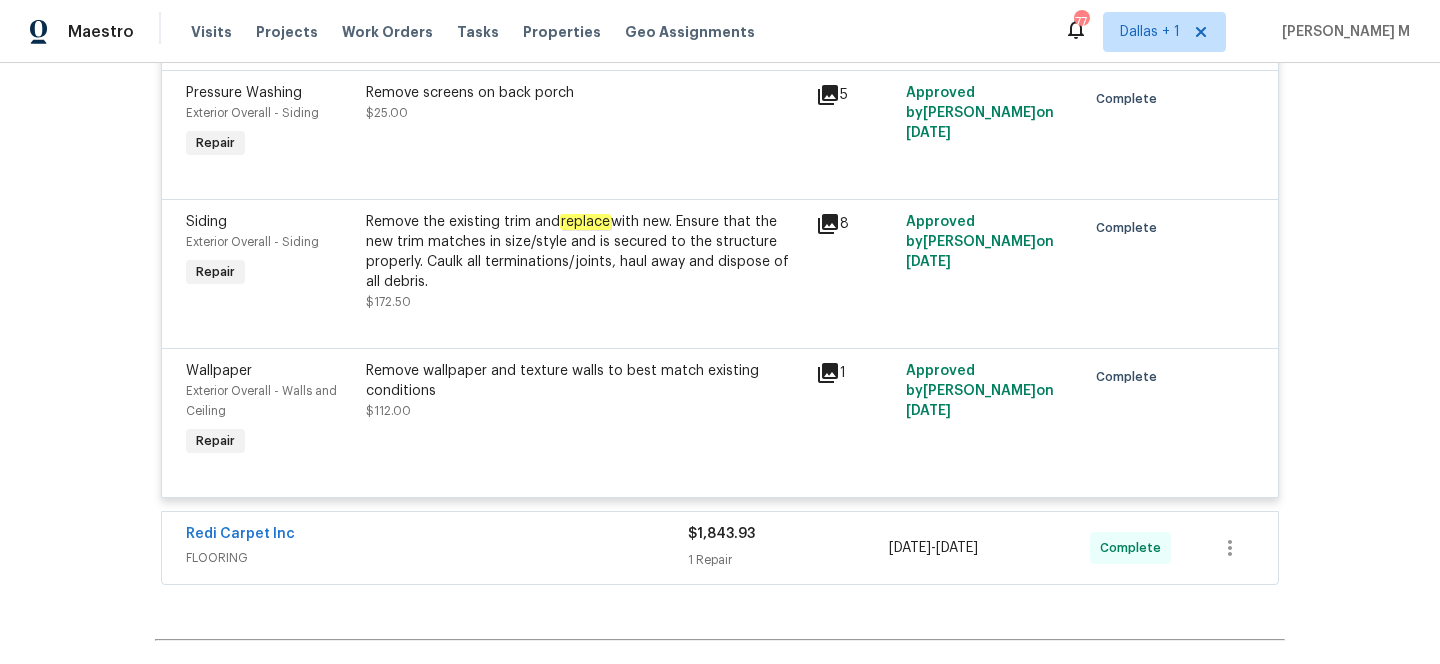 scroll, scrollTop: 3603, scrollLeft: 0, axis: vertical 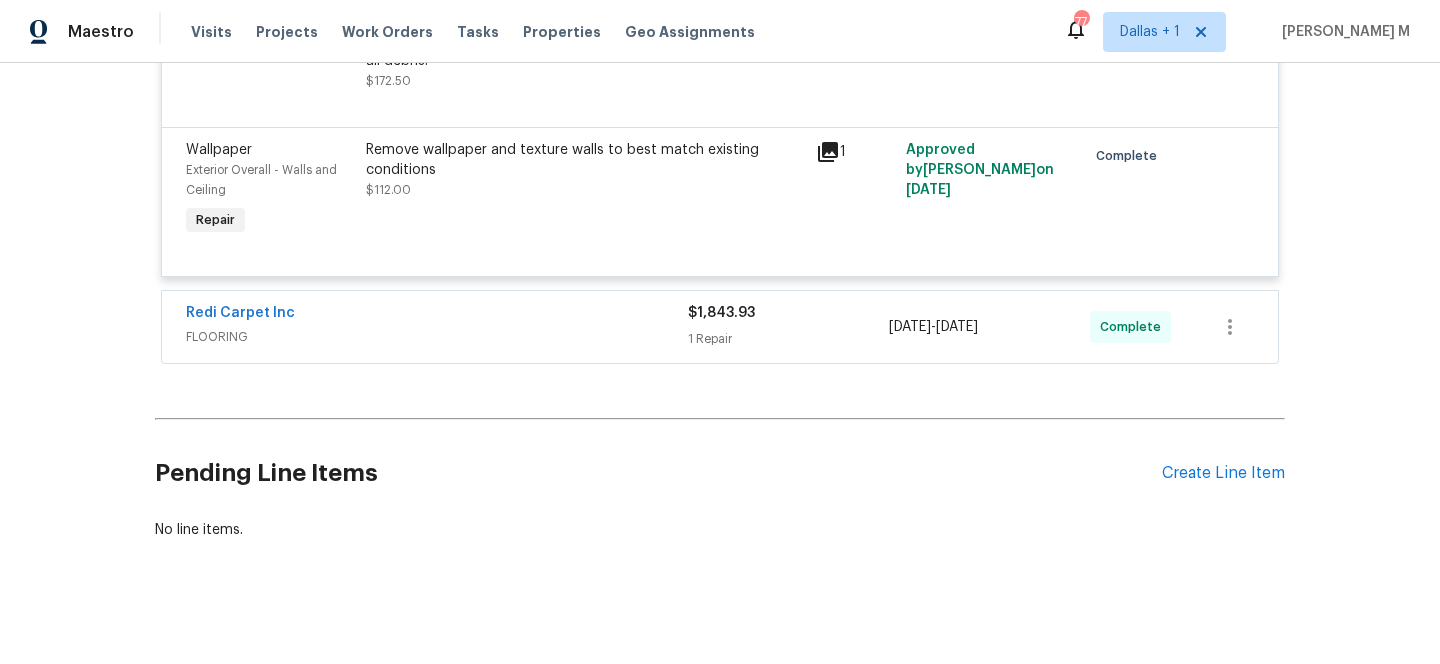 click on "Redi Carpet Inc FLOORING $1,843.93 1 Repair 7/3/2025  -  7/3/2025 Complete" at bounding box center (720, 327) 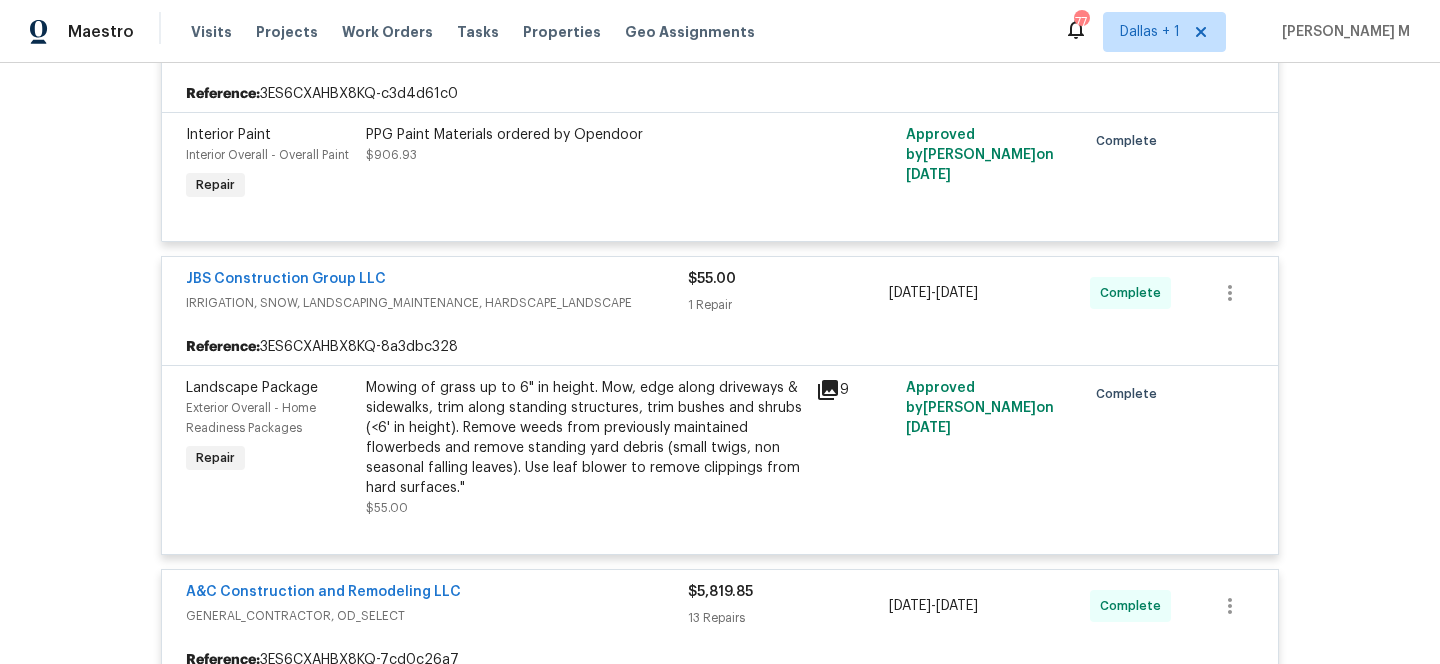 scroll, scrollTop: 0, scrollLeft: 0, axis: both 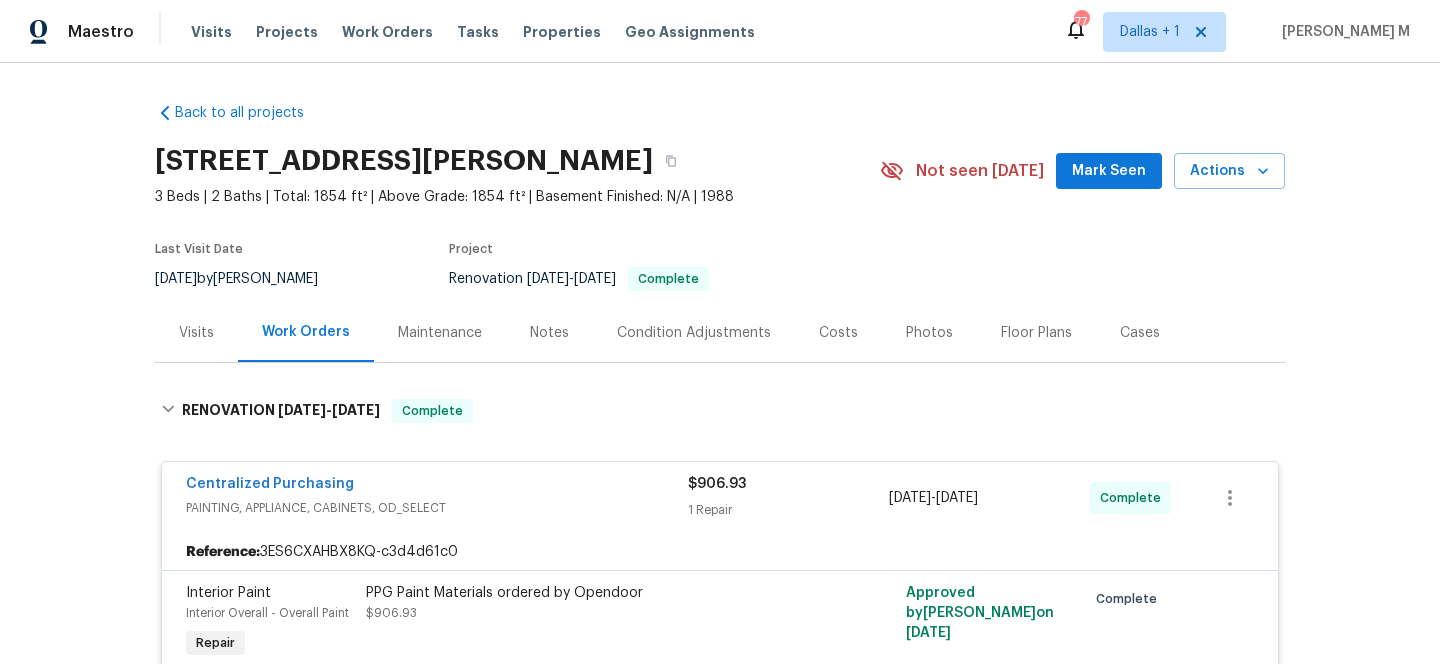 click on "Visits" at bounding box center (196, 332) 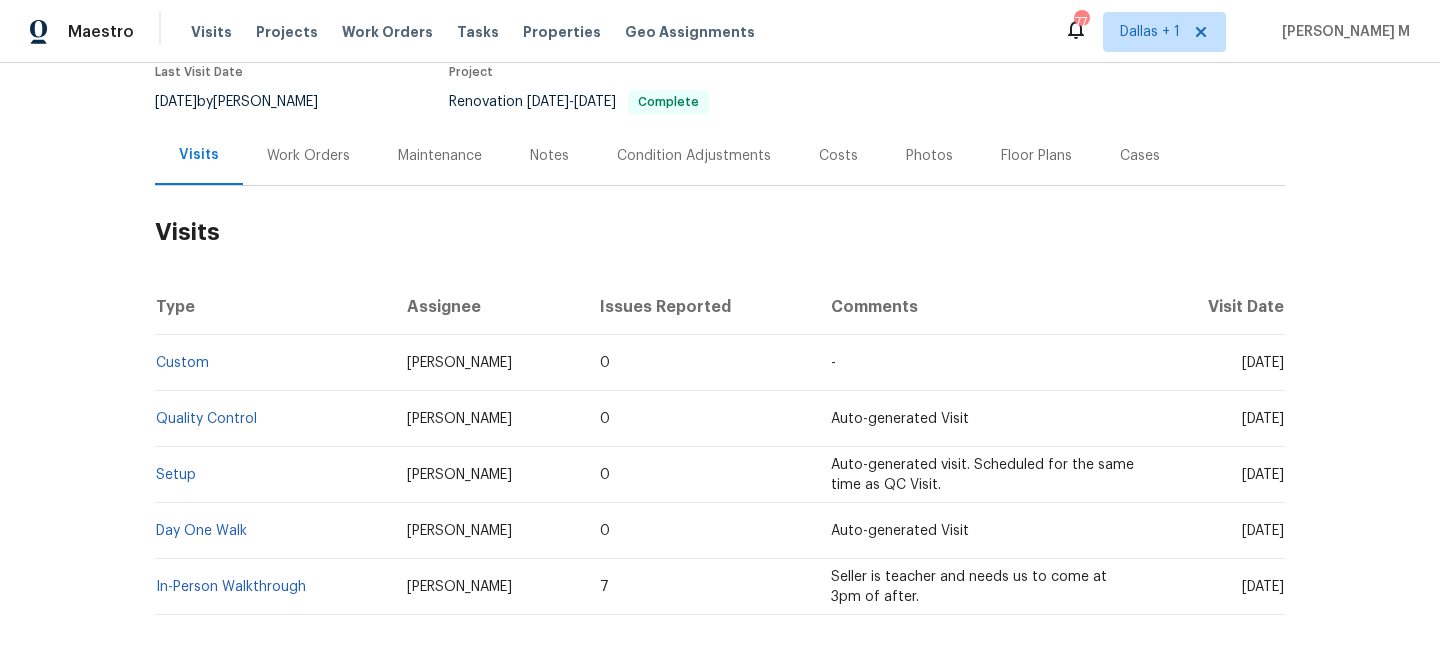 scroll, scrollTop: 264, scrollLeft: 0, axis: vertical 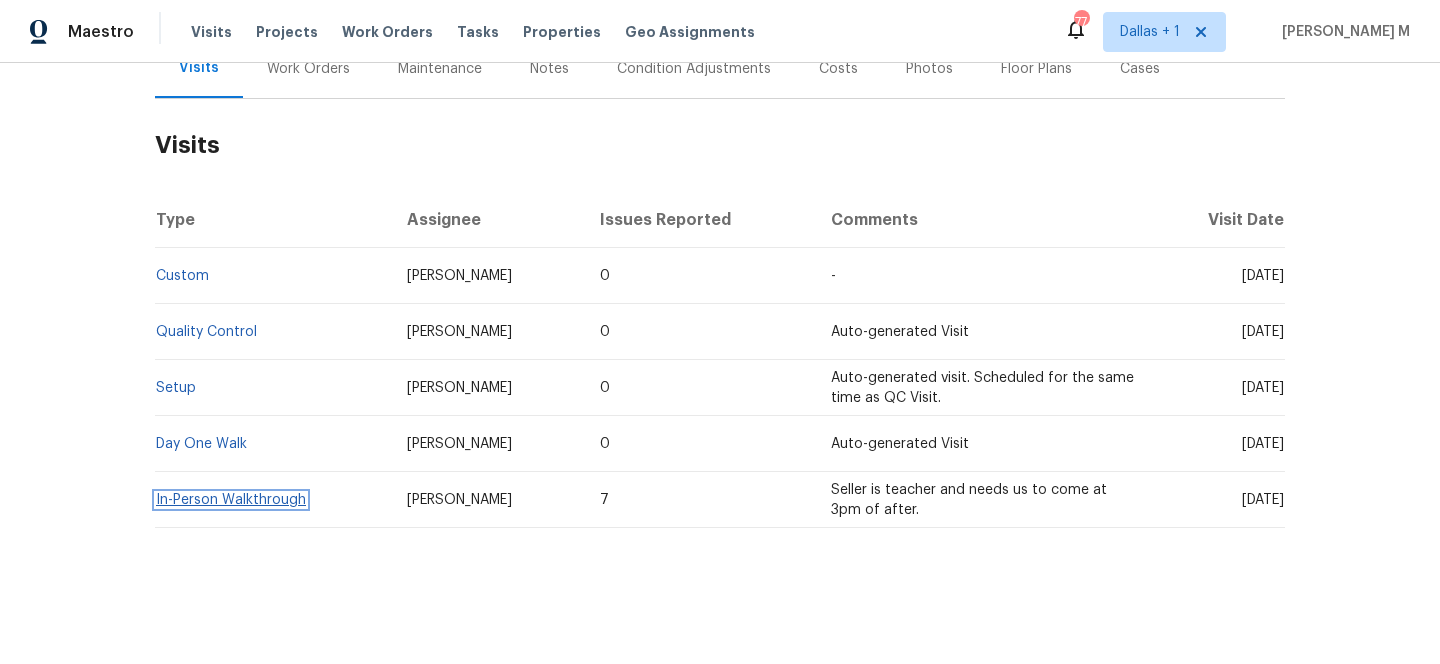 click on "In-Person Walkthrough" at bounding box center (231, 500) 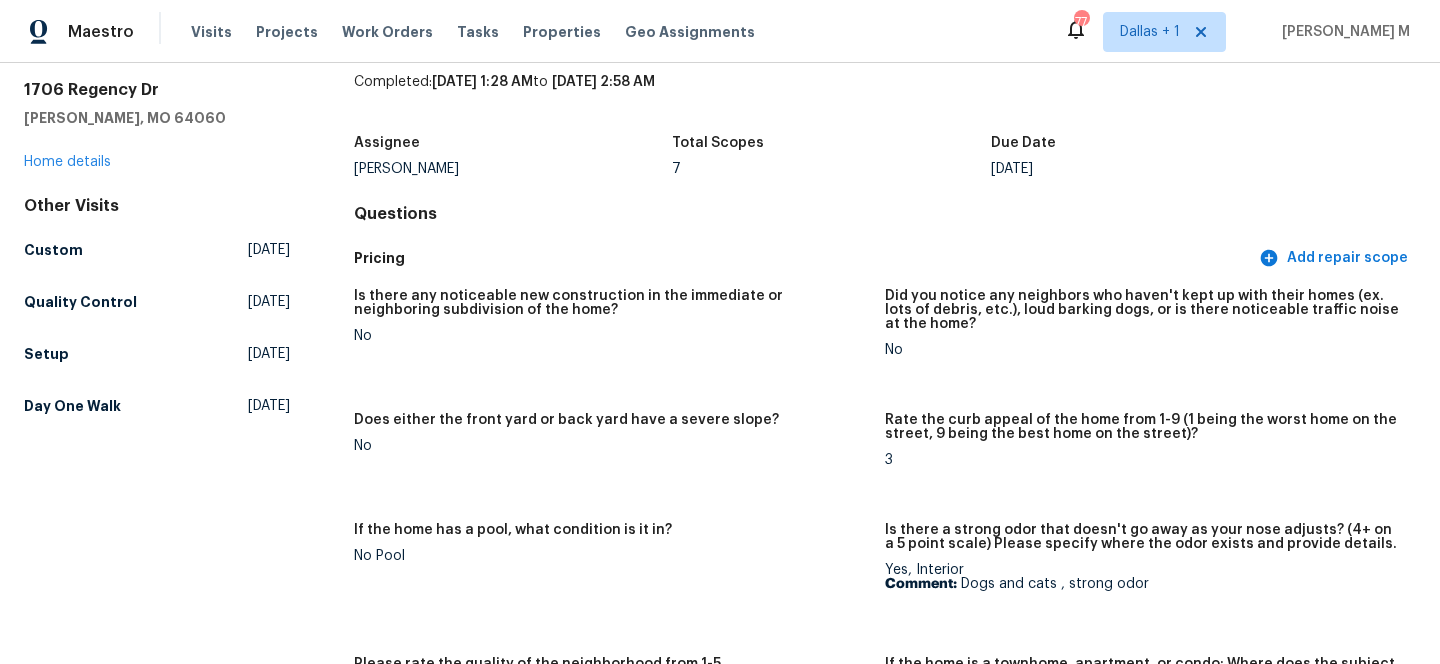 scroll, scrollTop: 0, scrollLeft: 0, axis: both 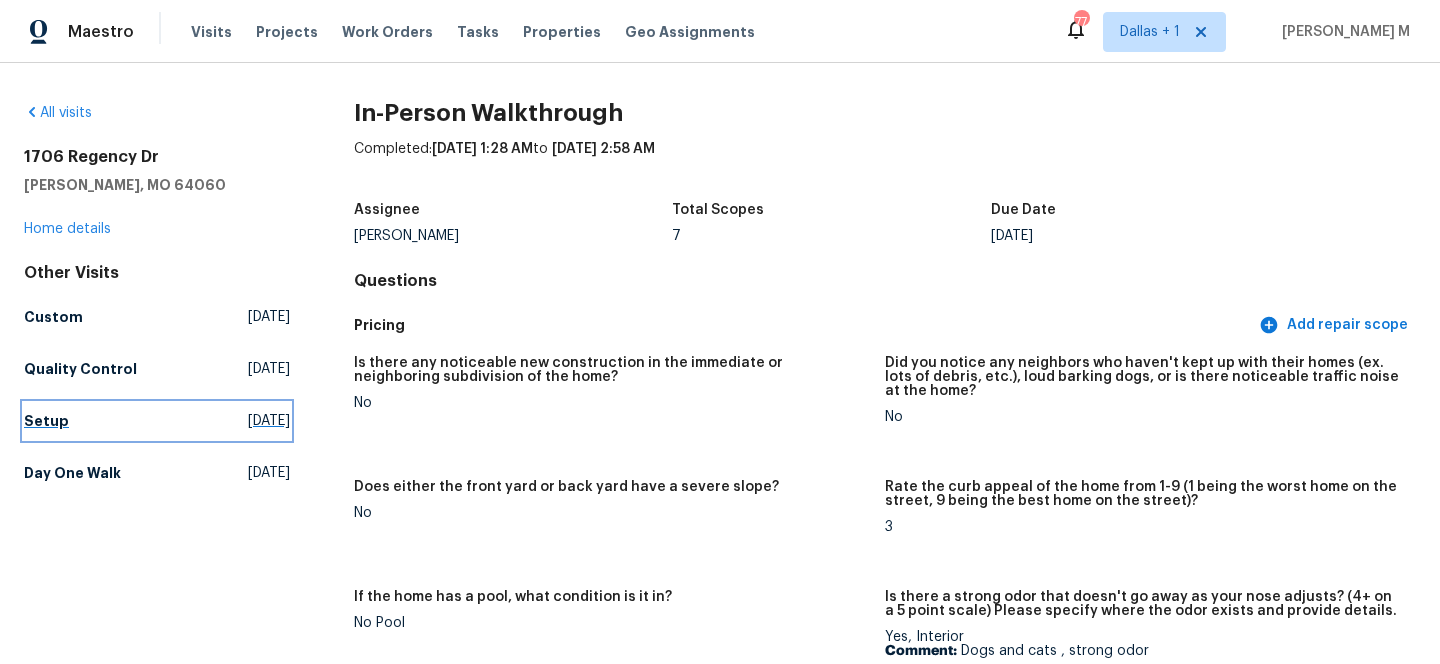click on "Setup" at bounding box center [46, 421] 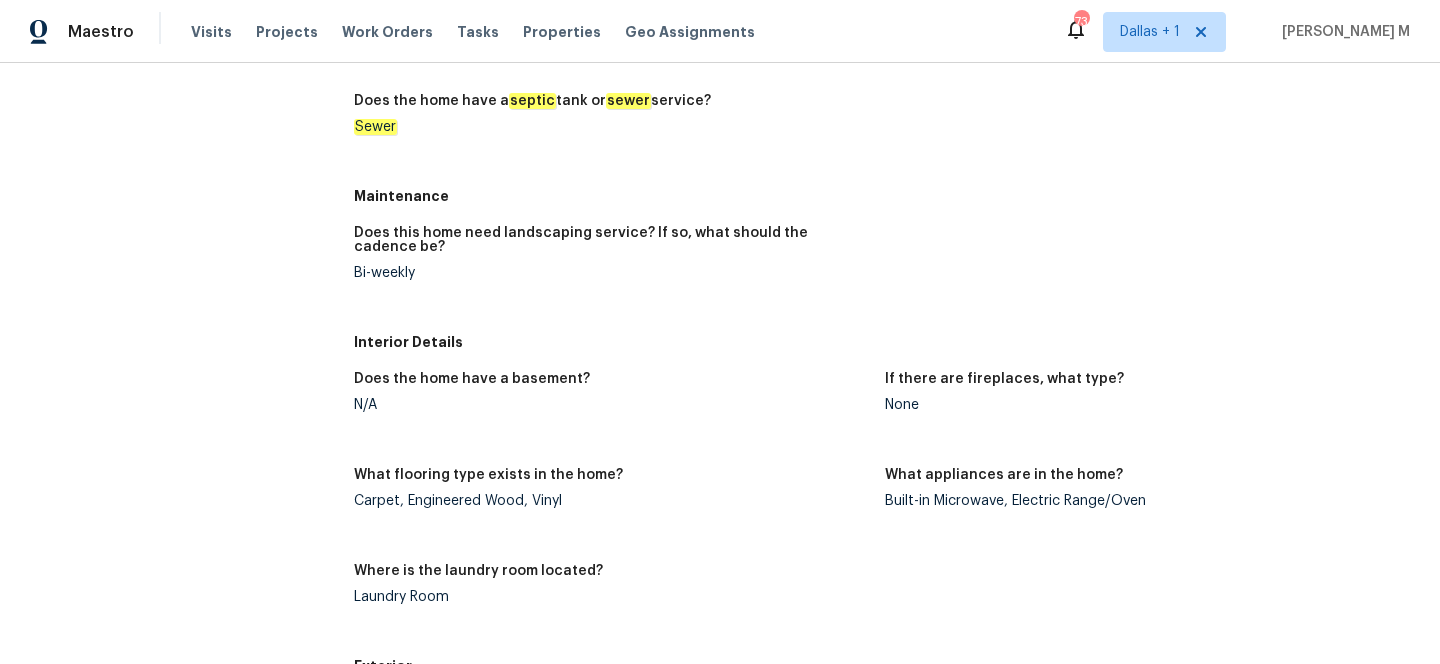 scroll, scrollTop: 0, scrollLeft: 0, axis: both 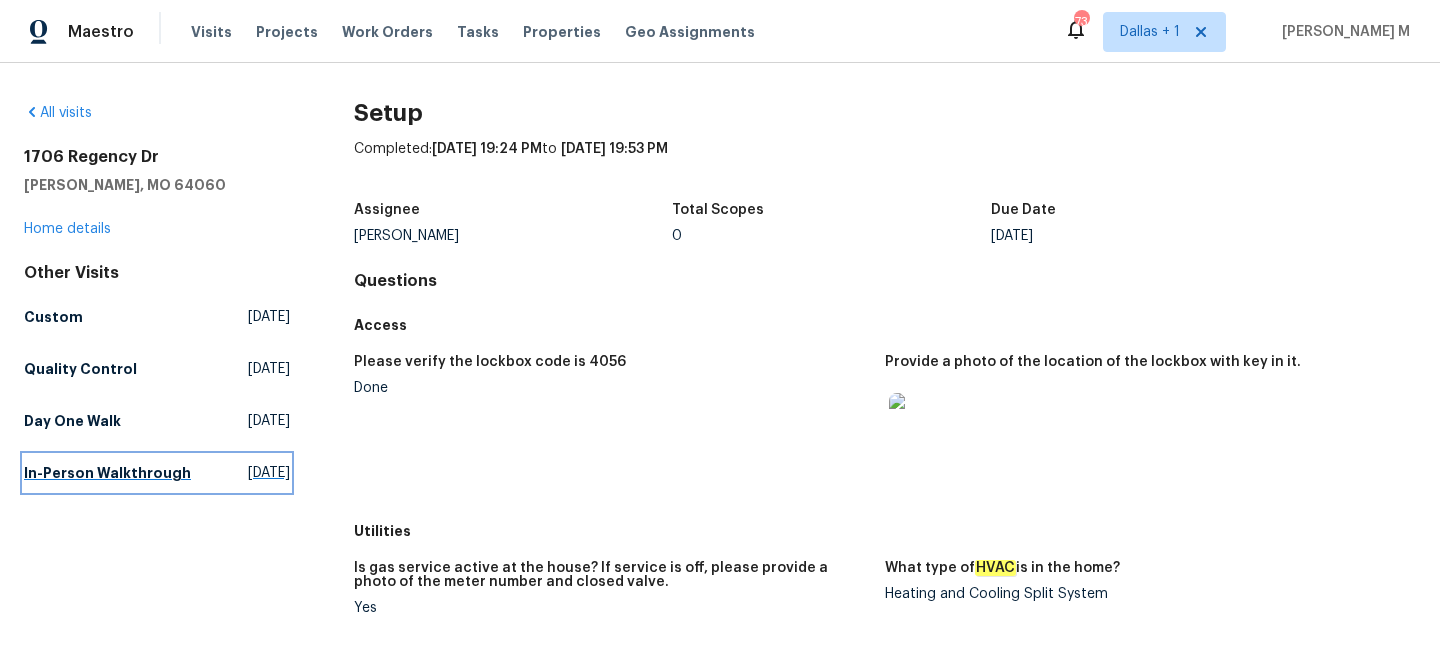 click on "In-Person Walkthrough" at bounding box center (107, 473) 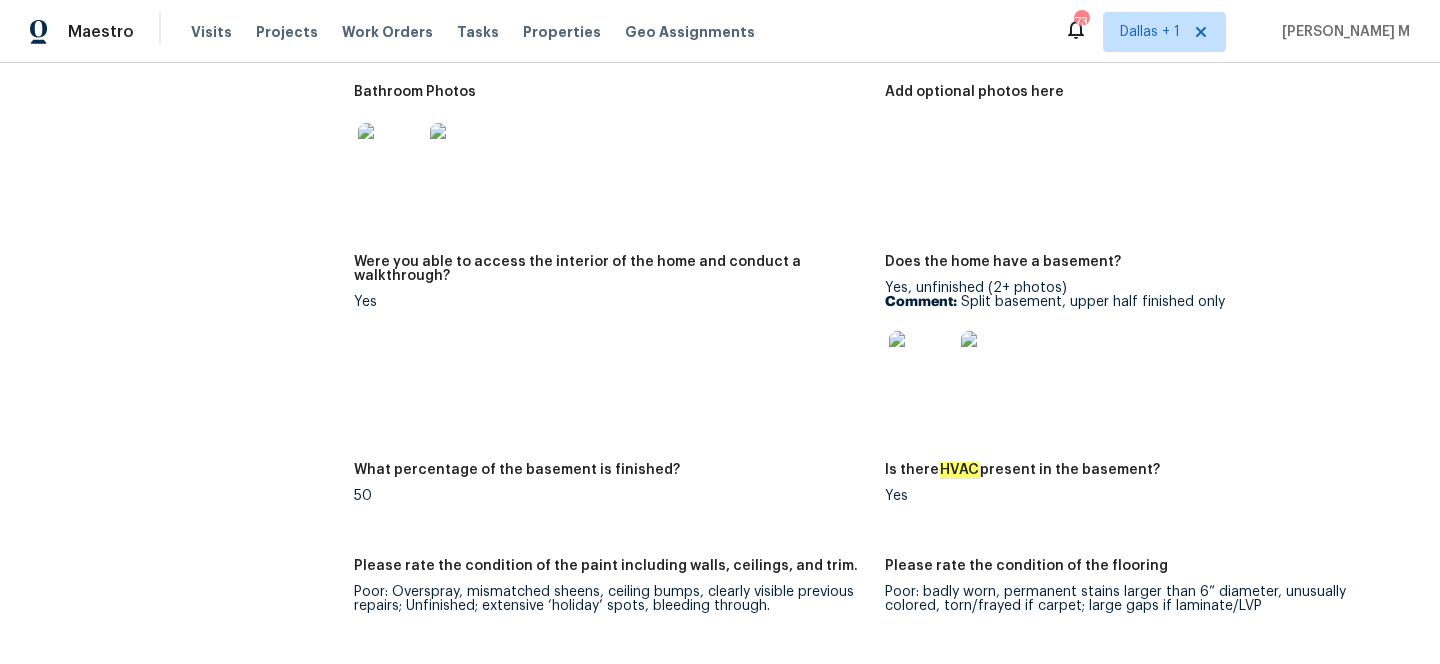 scroll, scrollTop: 2489, scrollLeft: 0, axis: vertical 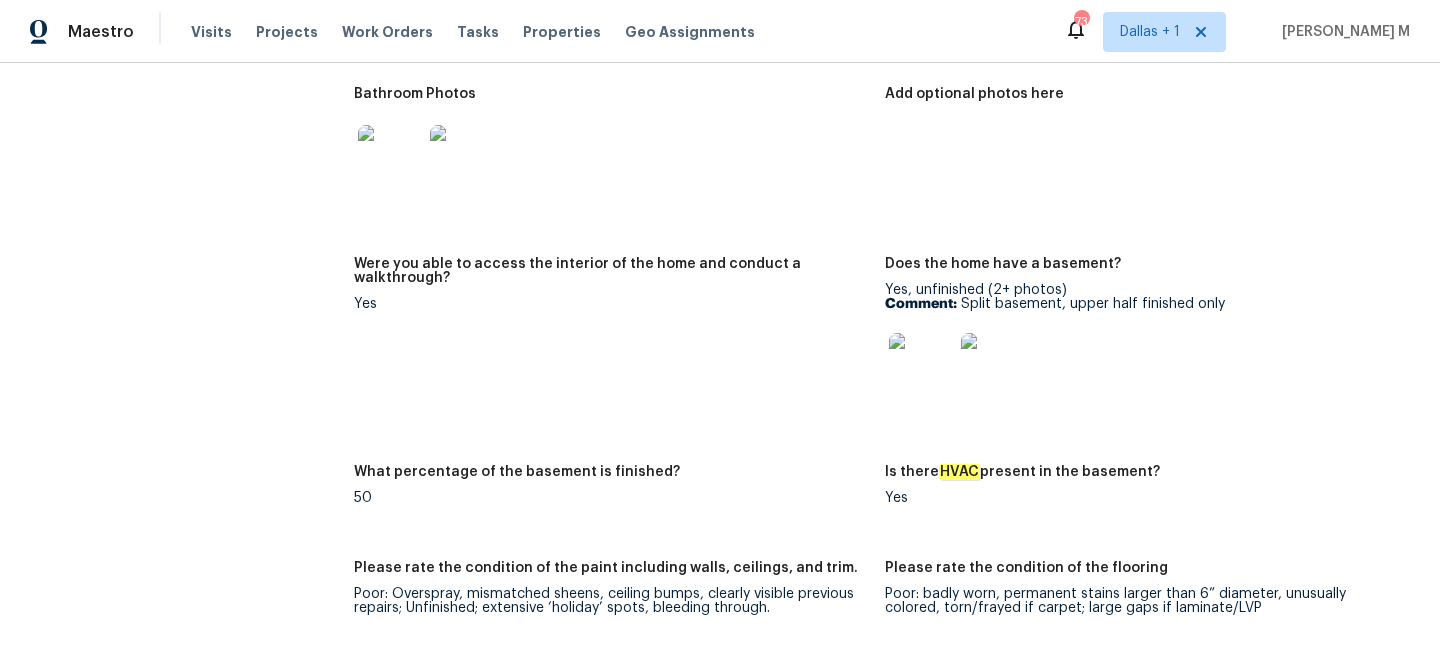 click at bounding box center (921, 365) 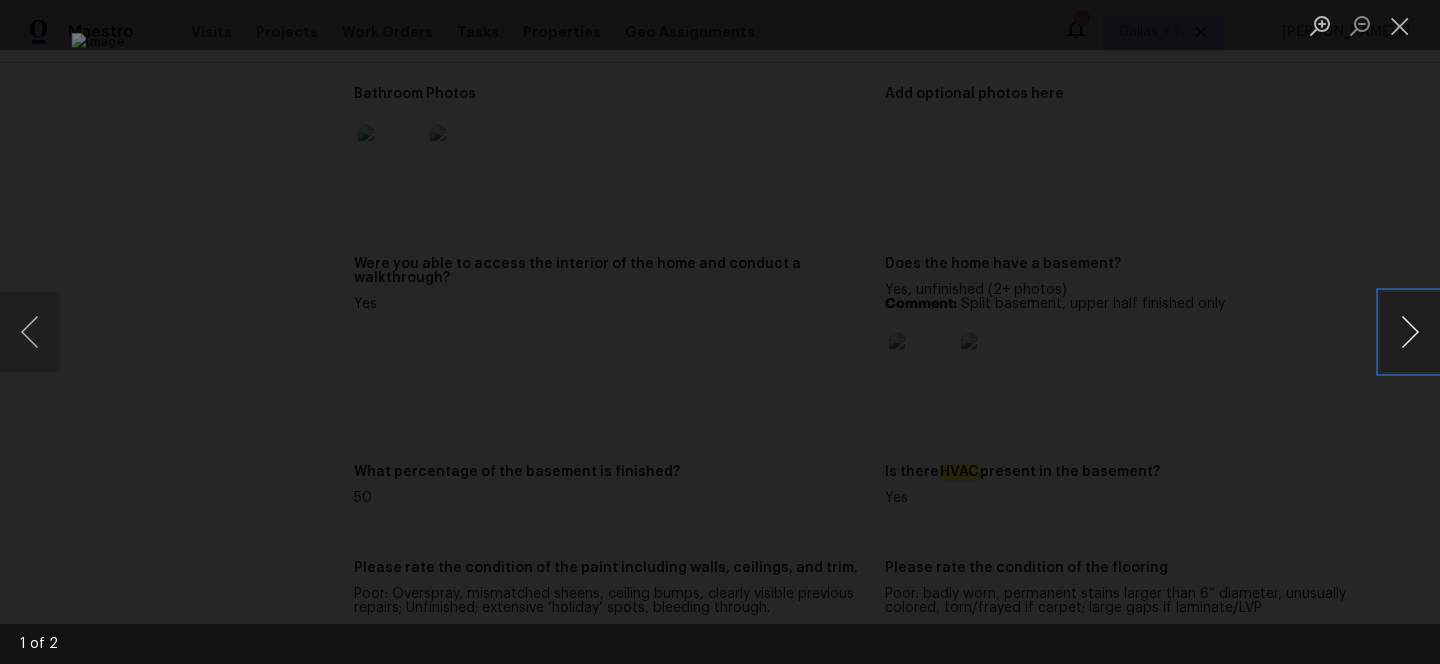 click at bounding box center [1410, 332] 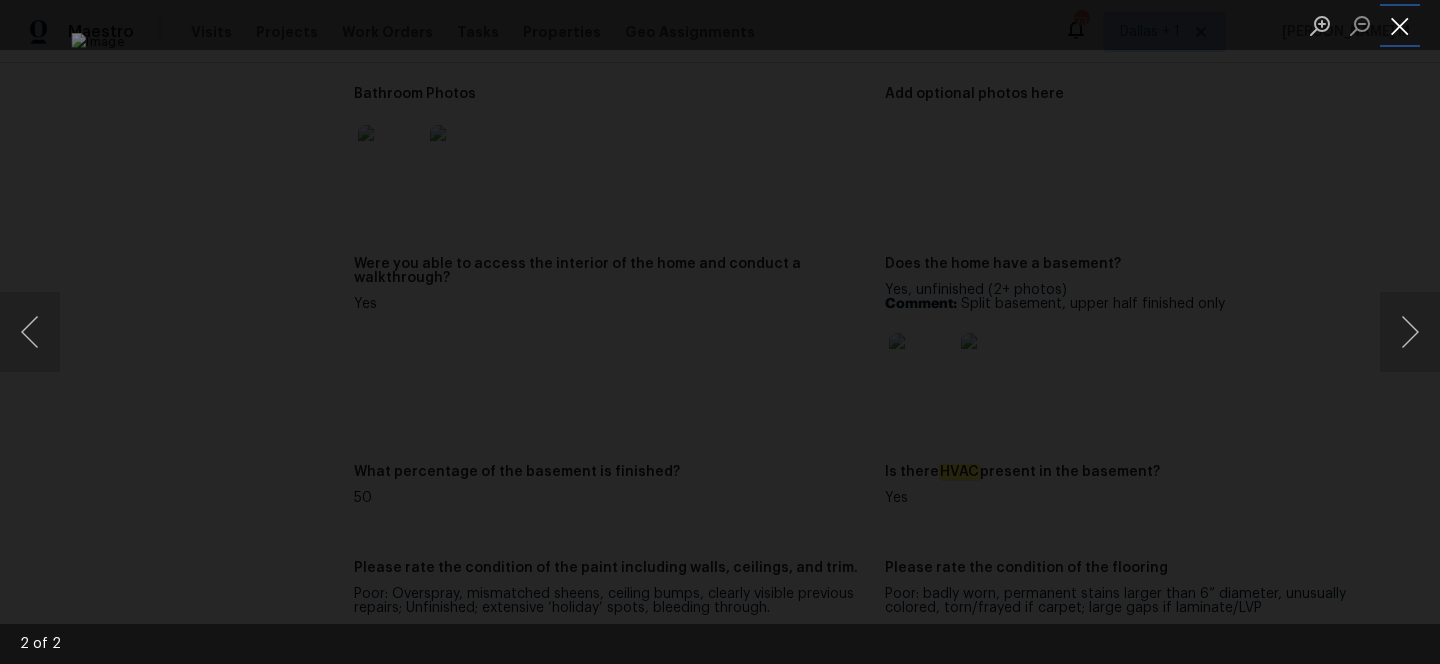 click at bounding box center (1400, 25) 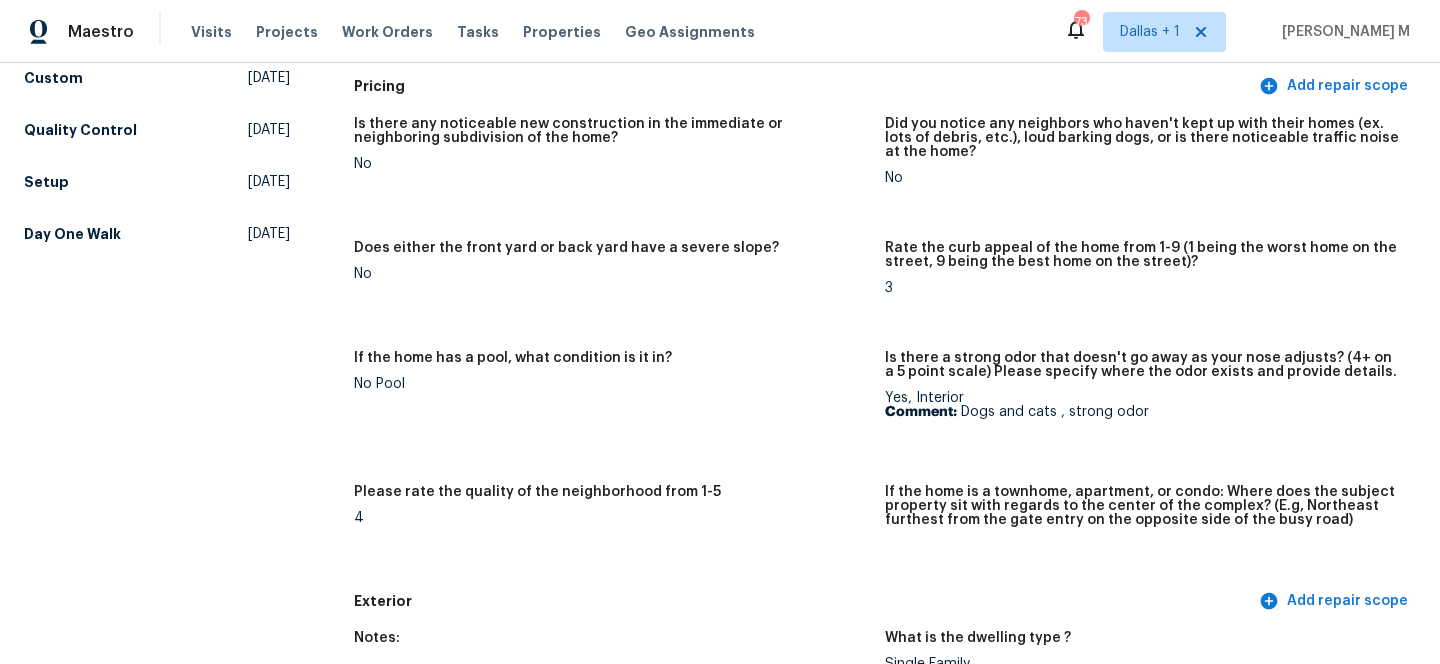 scroll, scrollTop: 0, scrollLeft: 0, axis: both 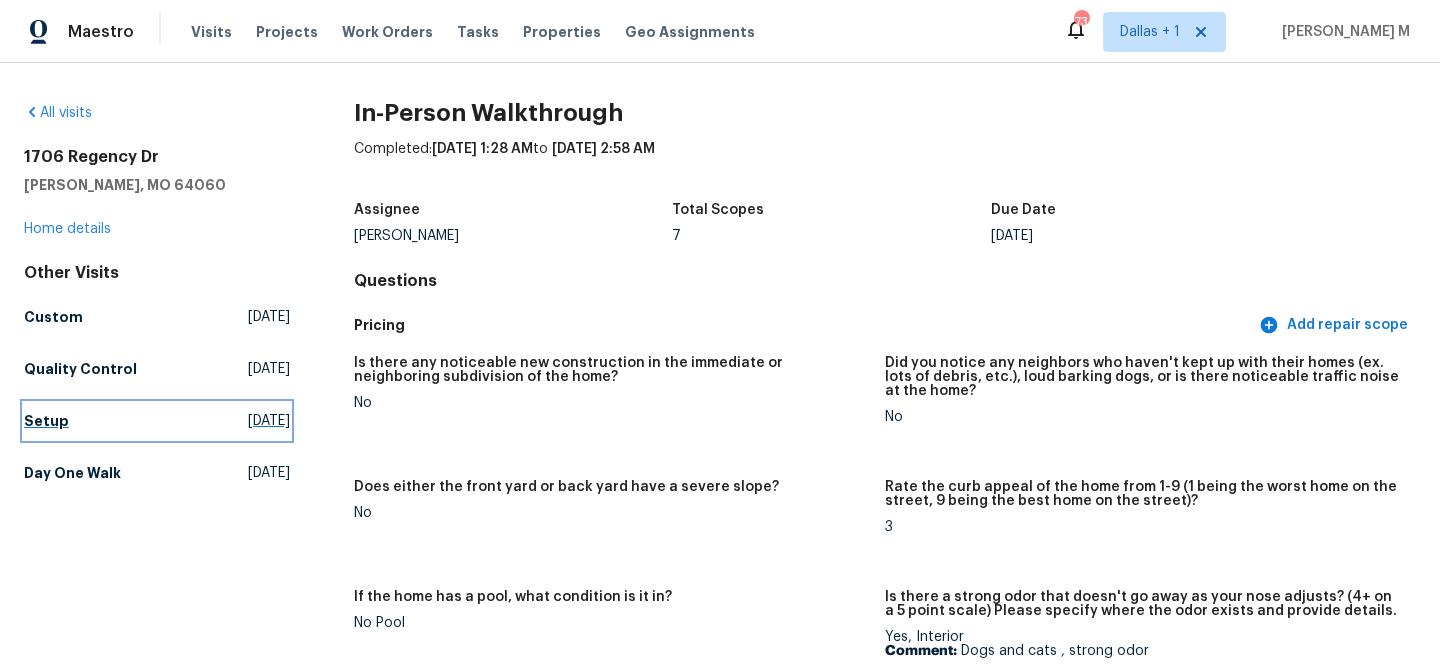 click on "Setup" at bounding box center [46, 421] 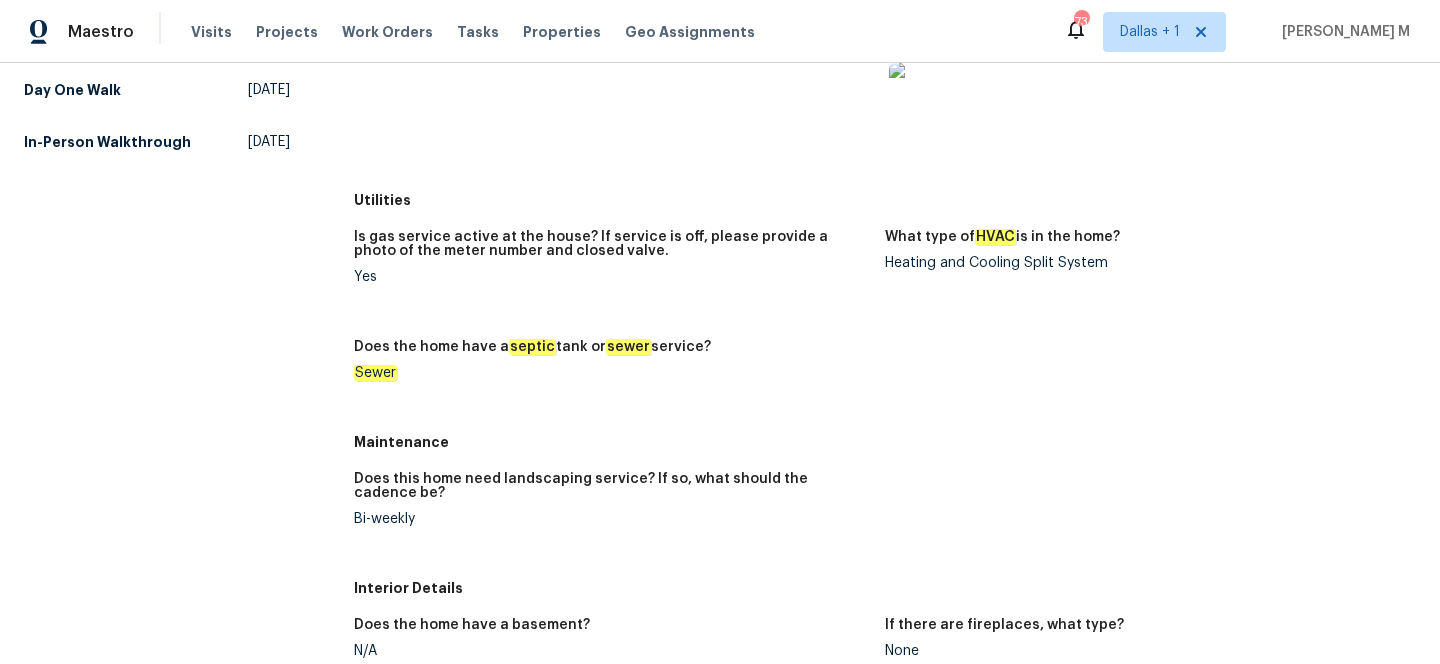 scroll, scrollTop: 0, scrollLeft: 0, axis: both 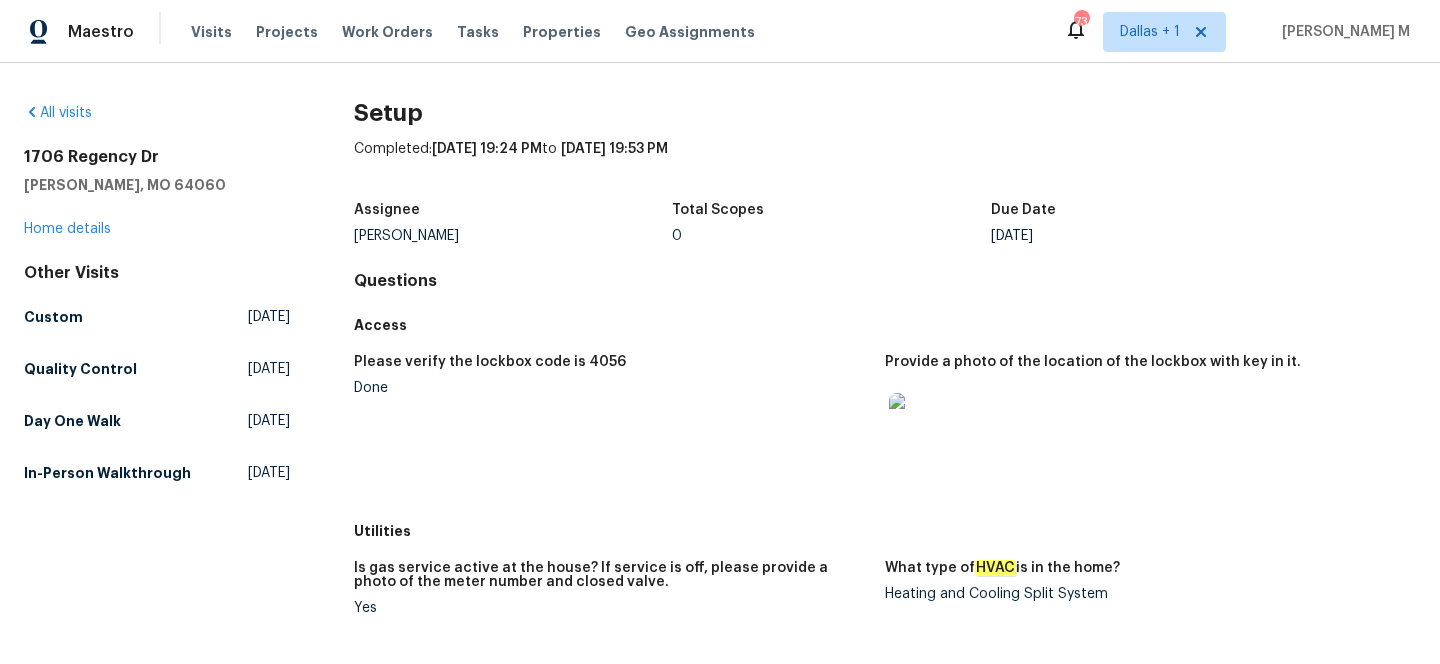 click on "All visits 1706 Regency Dr Kearney, MO 64060 Home details Other Visits Custom Tue, Jul 15 2025 Quality Control Fri, Jul 11 2025 Day One Walk Wed, Jul 02 2025 In-Person Walkthrough Fri, May 09 2025" at bounding box center (157, 297) 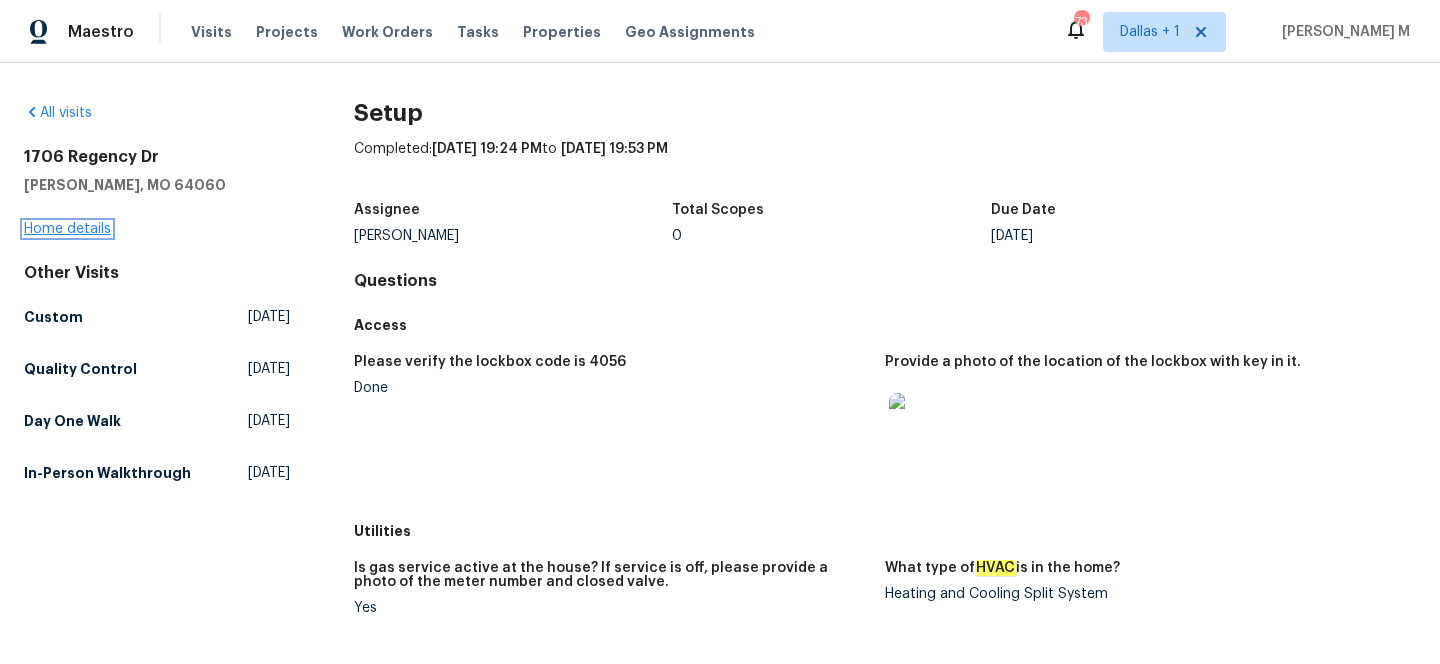 click on "Home details" at bounding box center (67, 229) 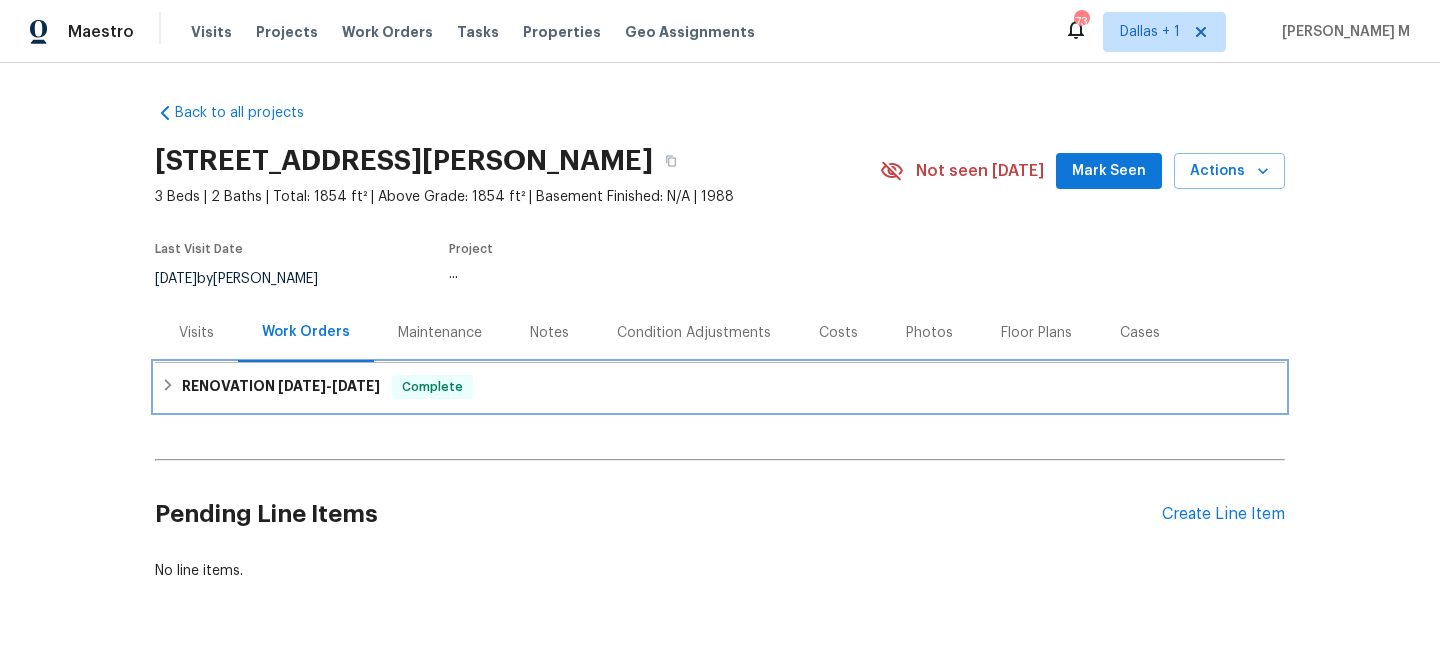 click on "RENOVATION   7/2/25  -  7/7/25 Complete" at bounding box center (720, 387) 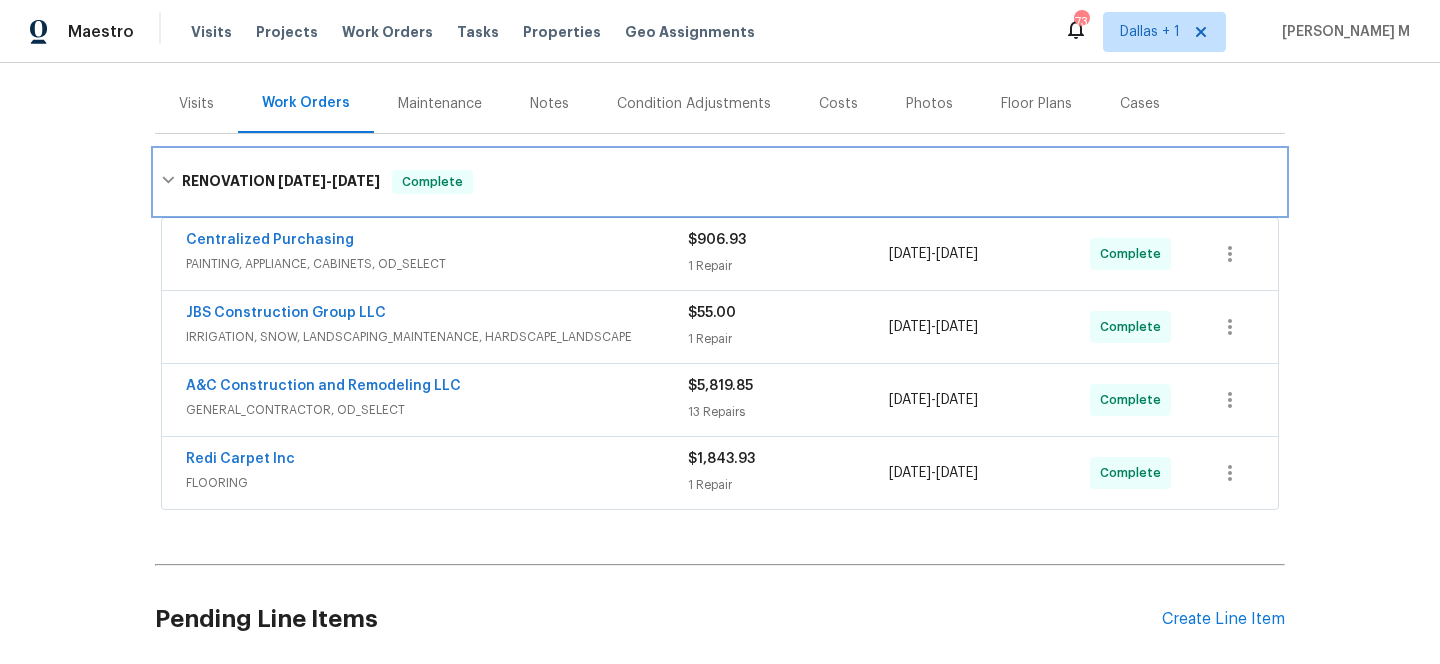 scroll, scrollTop: 330, scrollLeft: 0, axis: vertical 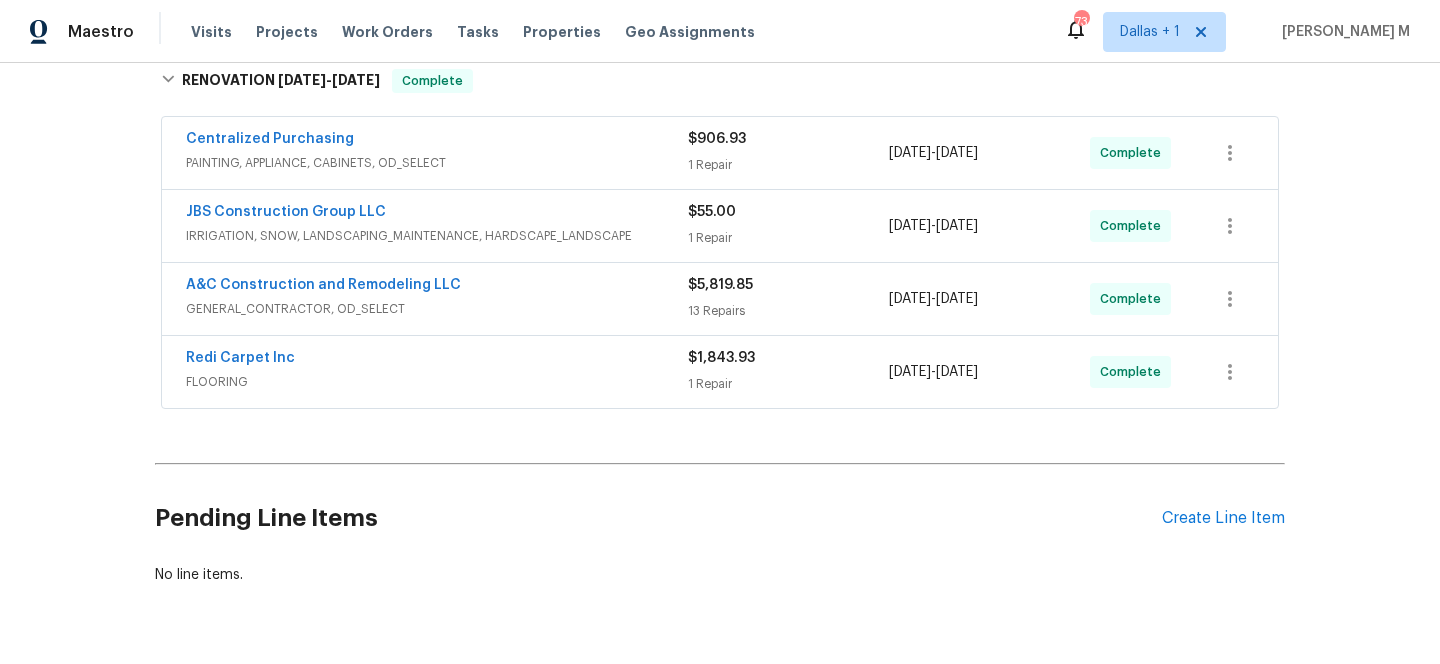 click on "Redi Carpet Inc" at bounding box center [437, 360] 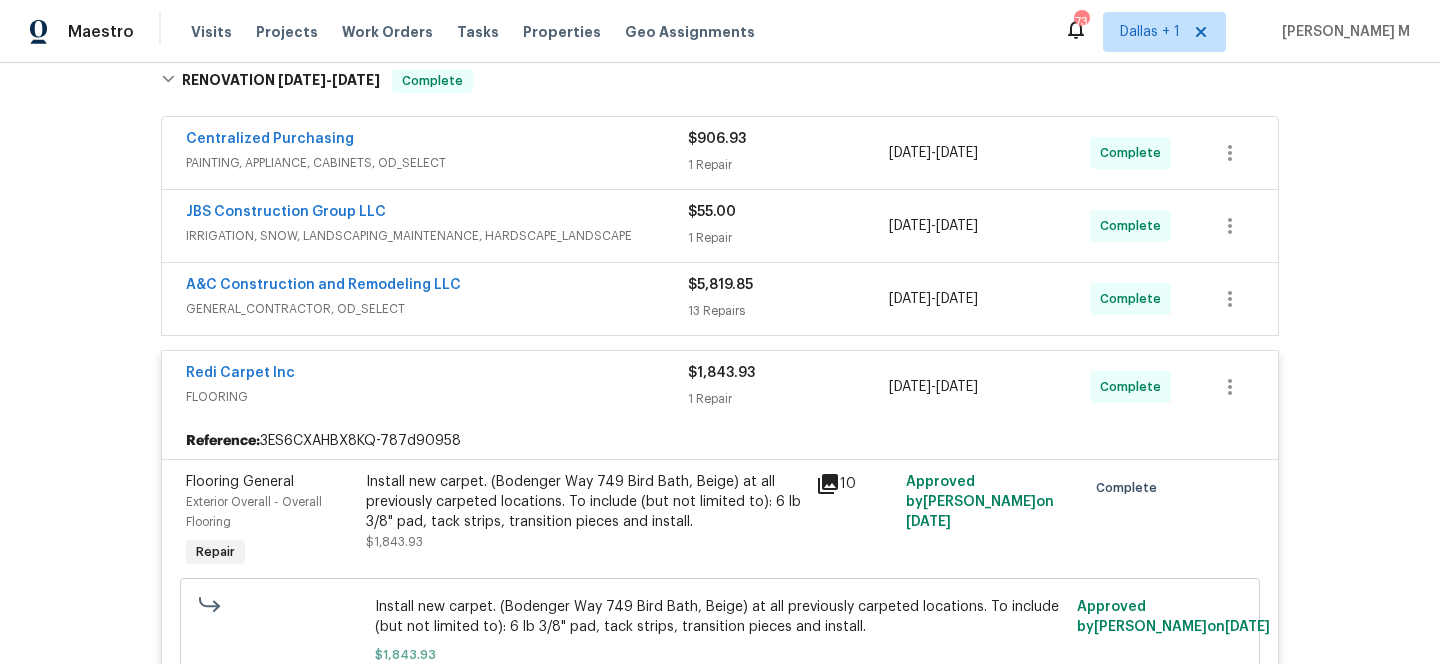 click on "GENERAL_CONTRACTOR, OD_SELECT" at bounding box center (437, 309) 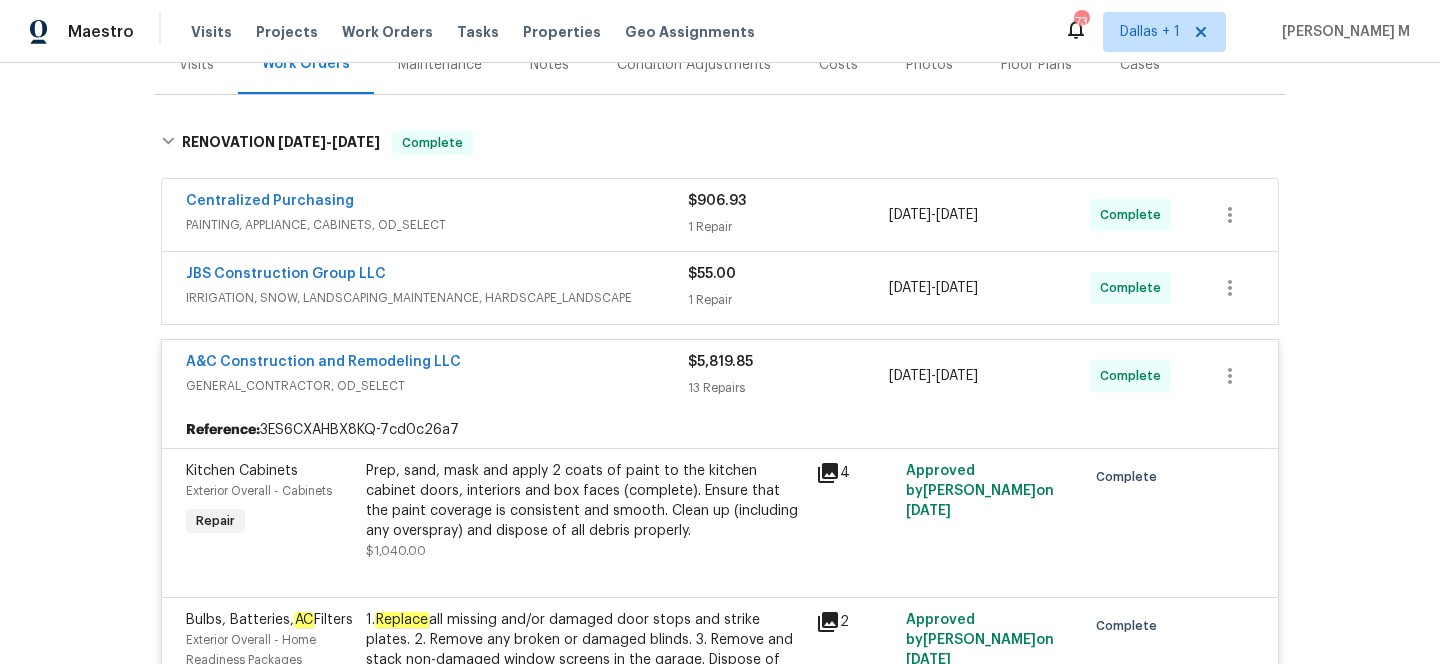 scroll, scrollTop: 232, scrollLeft: 0, axis: vertical 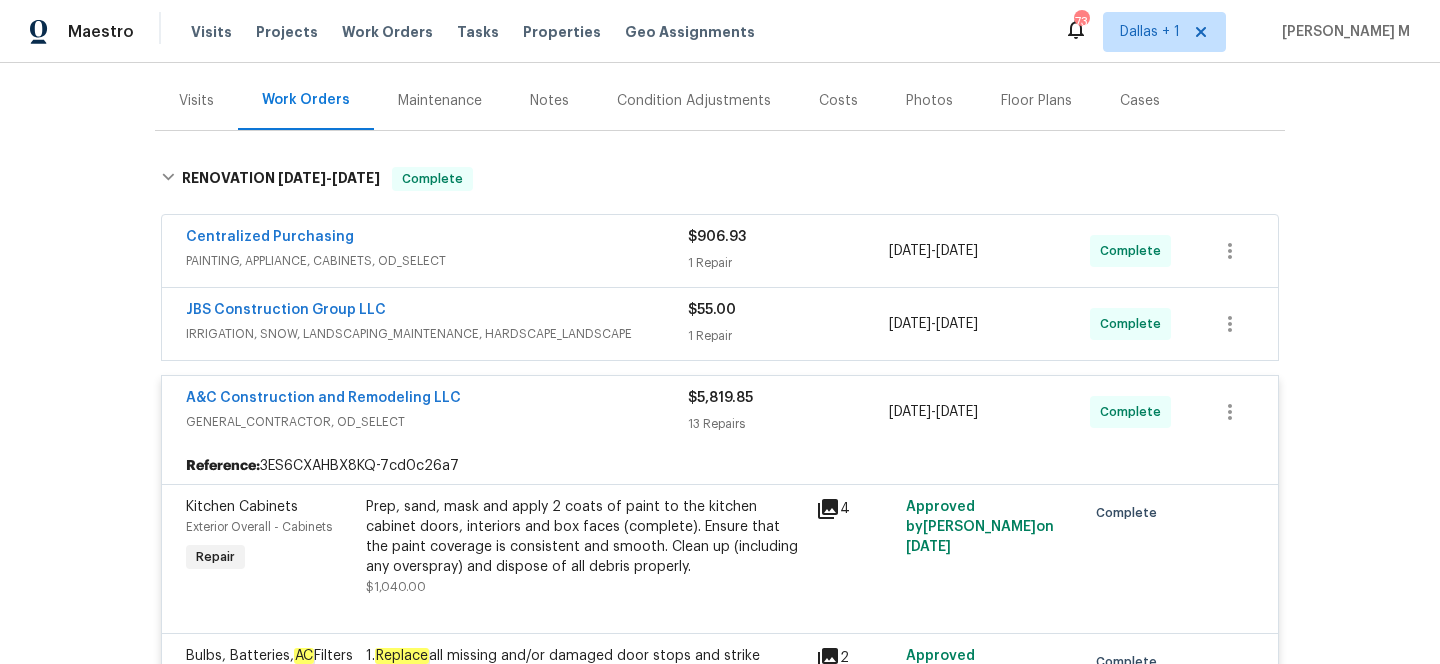 click on "IRRIGATION, SNOW, LANDSCAPING_MAINTENANCE, HARDSCAPE_LANDSCAPE" at bounding box center (437, 334) 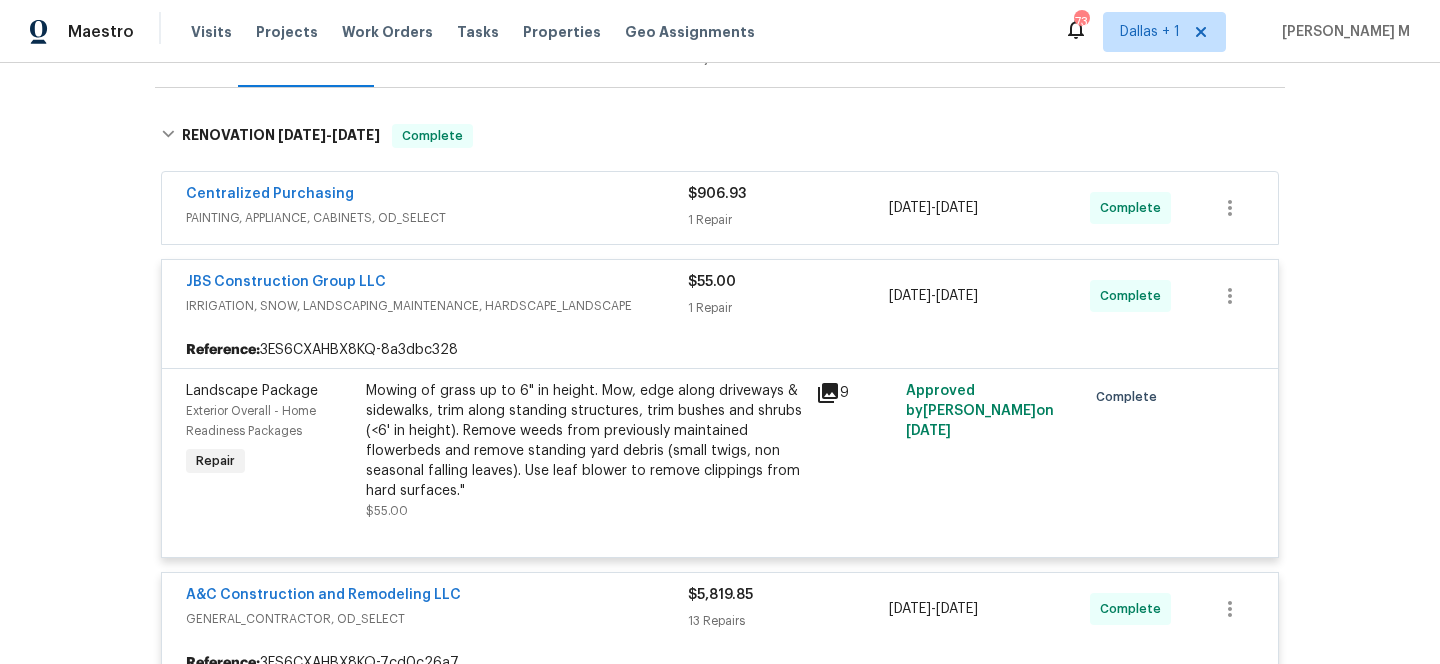 scroll, scrollTop: 235, scrollLeft: 0, axis: vertical 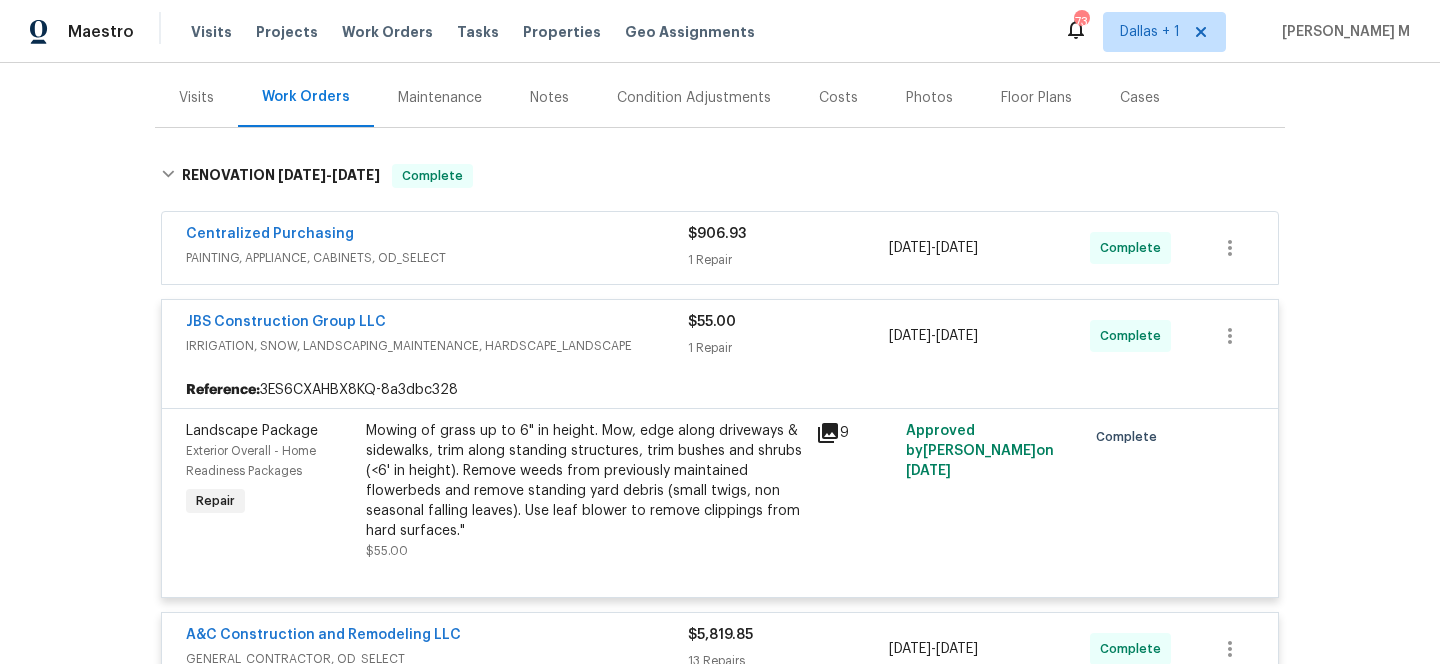 click on "PAINTING, APPLIANCE, CABINETS, OD_SELECT" at bounding box center (437, 258) 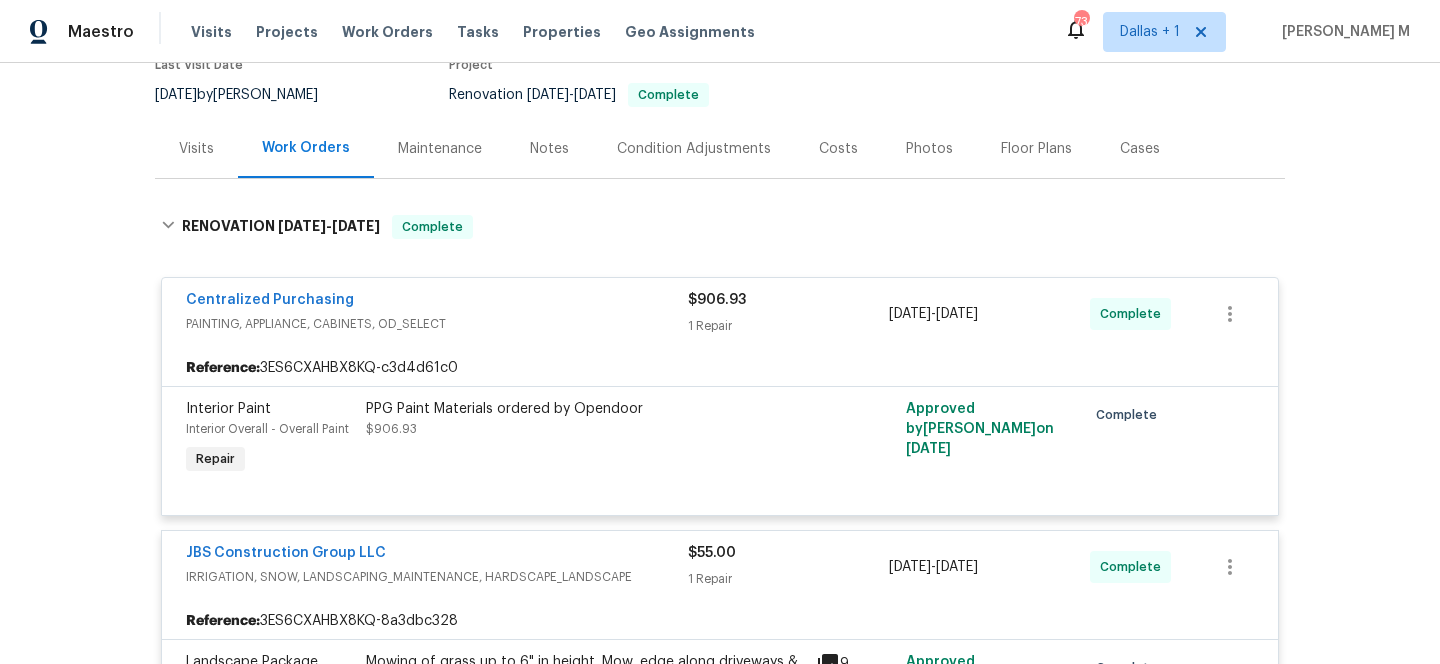 scroll, scrollTop: 174, scrollLeft: 0, axis: vertical 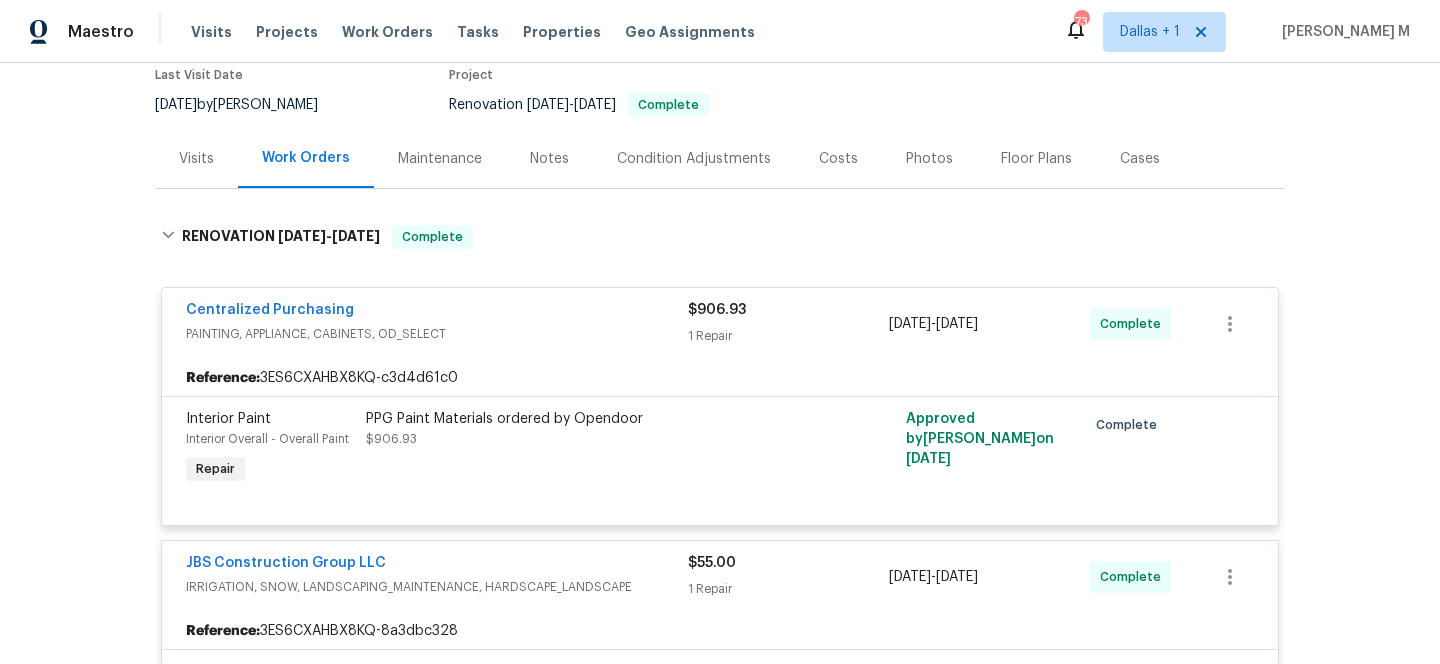 click on "Visits" at bounding box center (196, 159) 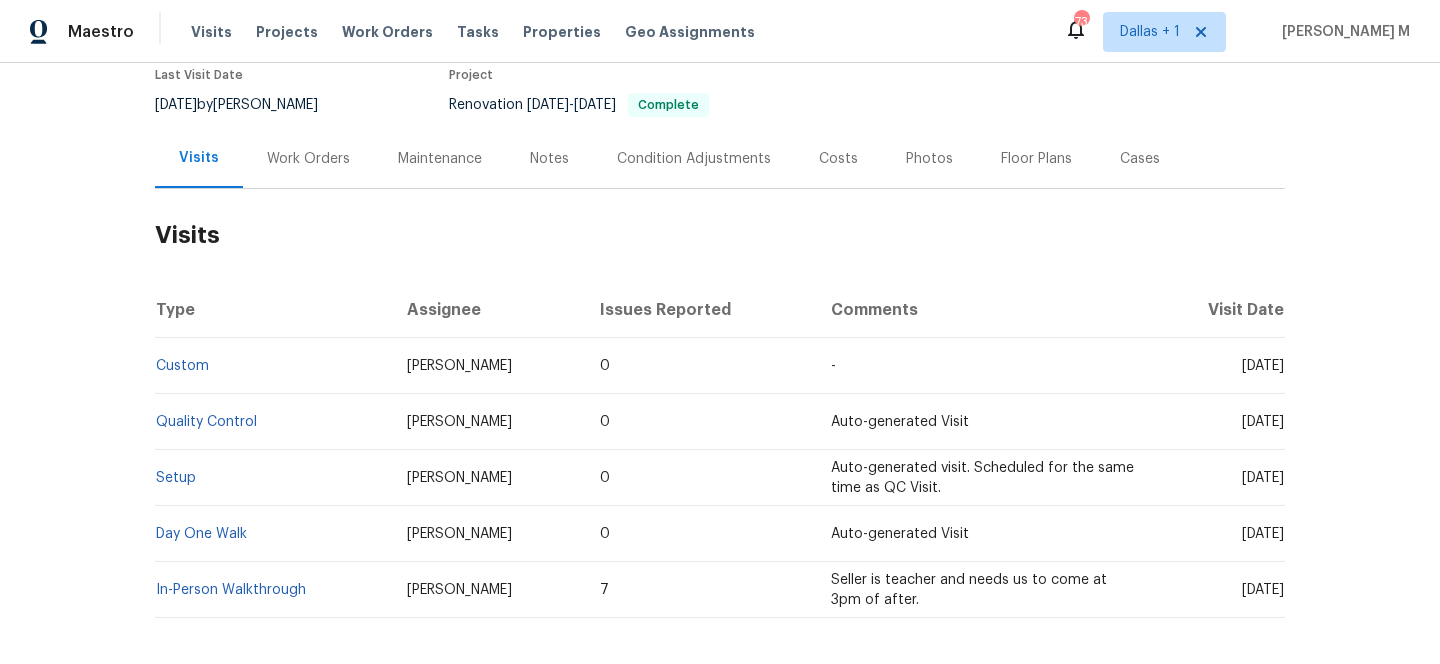 scroll, scrollTop: 264, scrollLeft: 0, axis: vertical 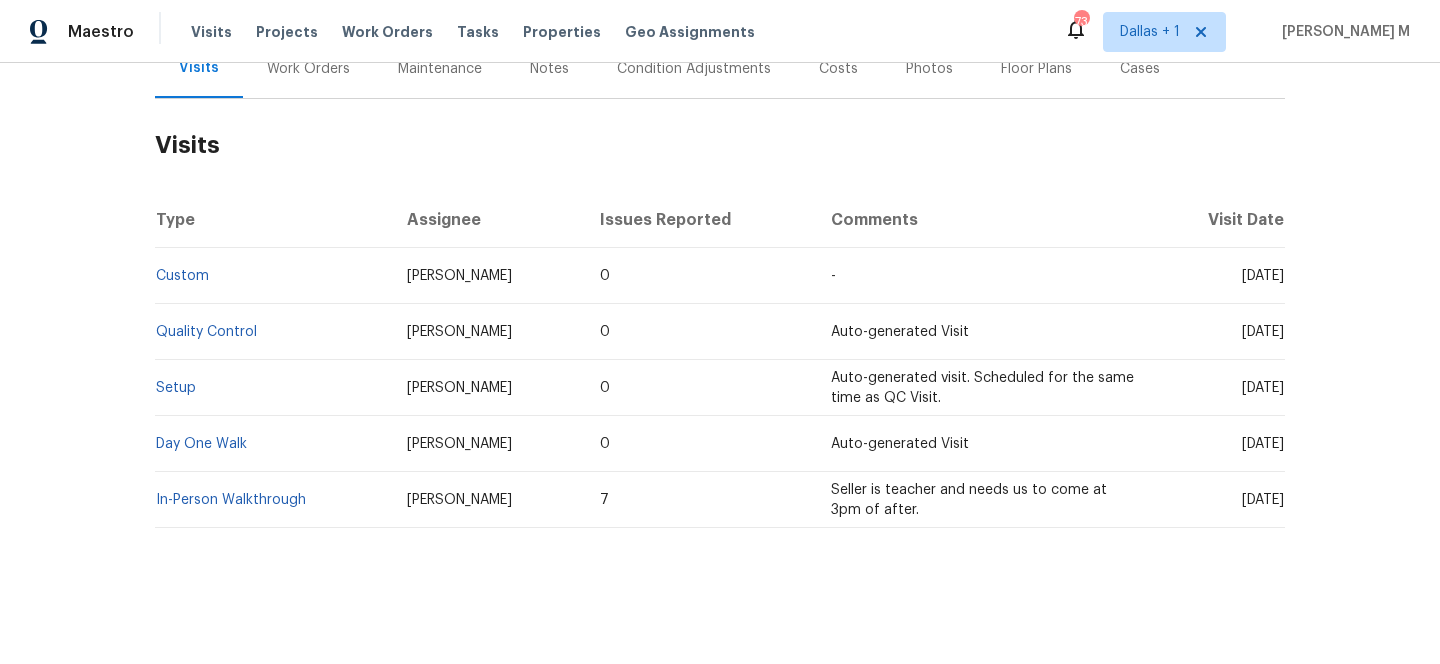 click on "In-Person Walkthrough" at bounding box center [273, 500] 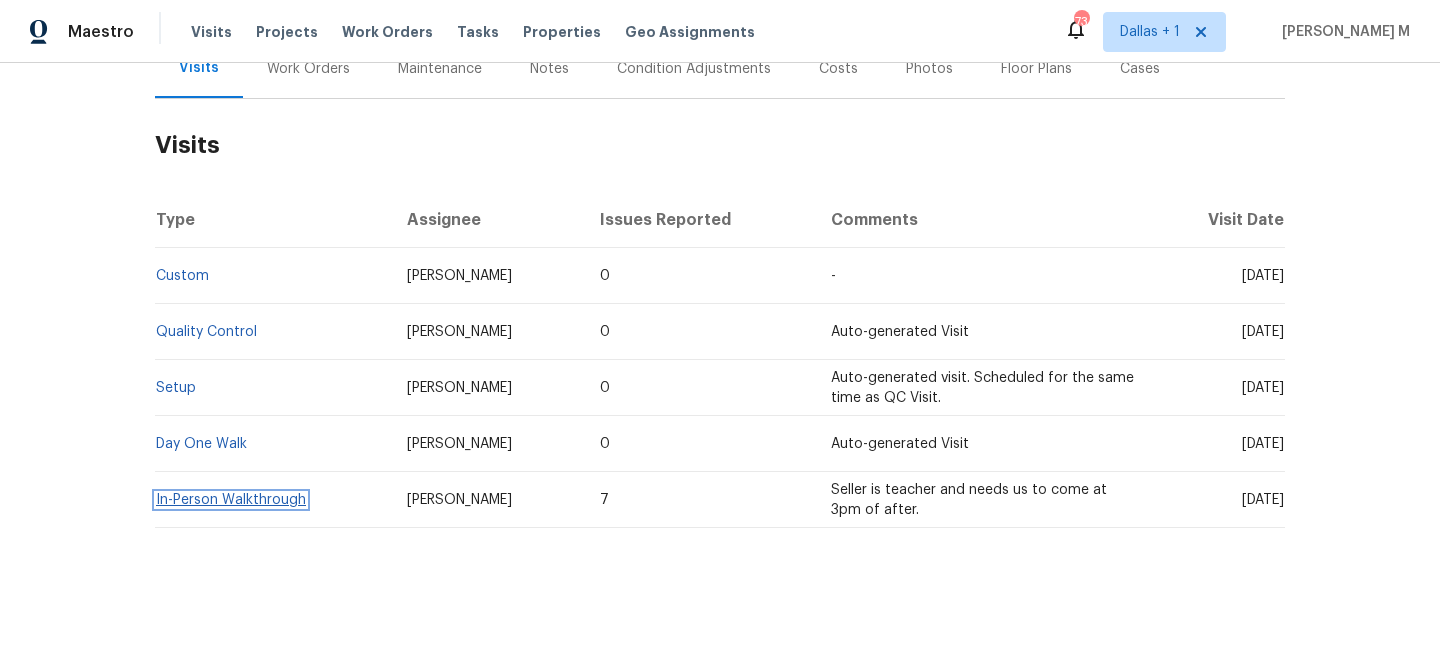 click on "In-Person Walkthrough" at bounding box center [231, 500] 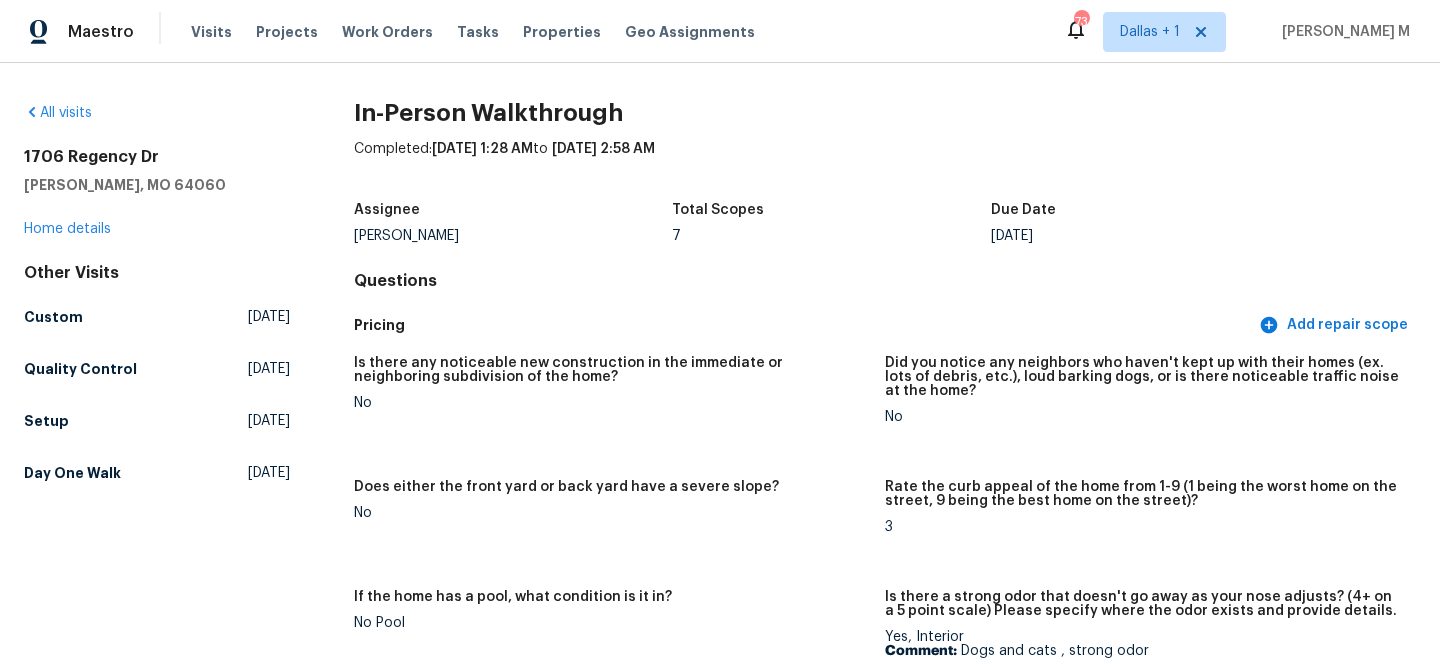 click on "No" at bounding box center (611, 513) 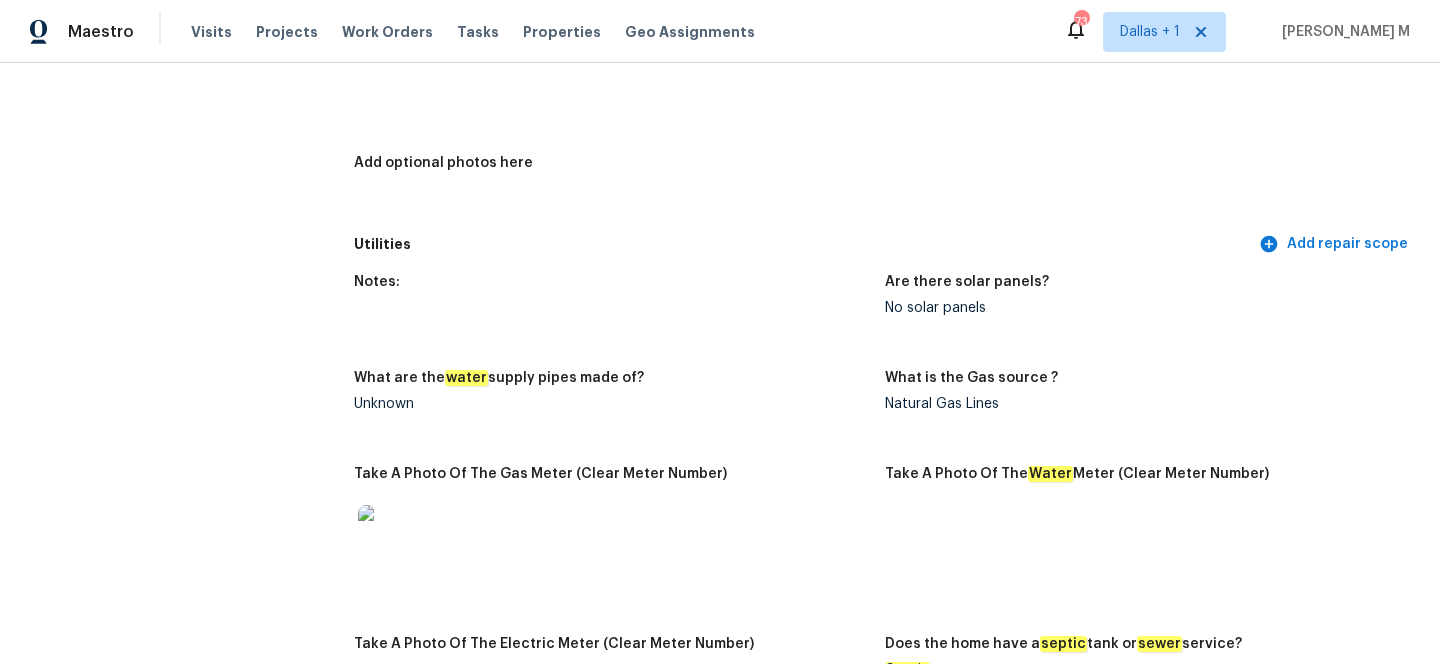 scroll, scrollTop: 3270, scrollLeft: 0, axis: vertical 